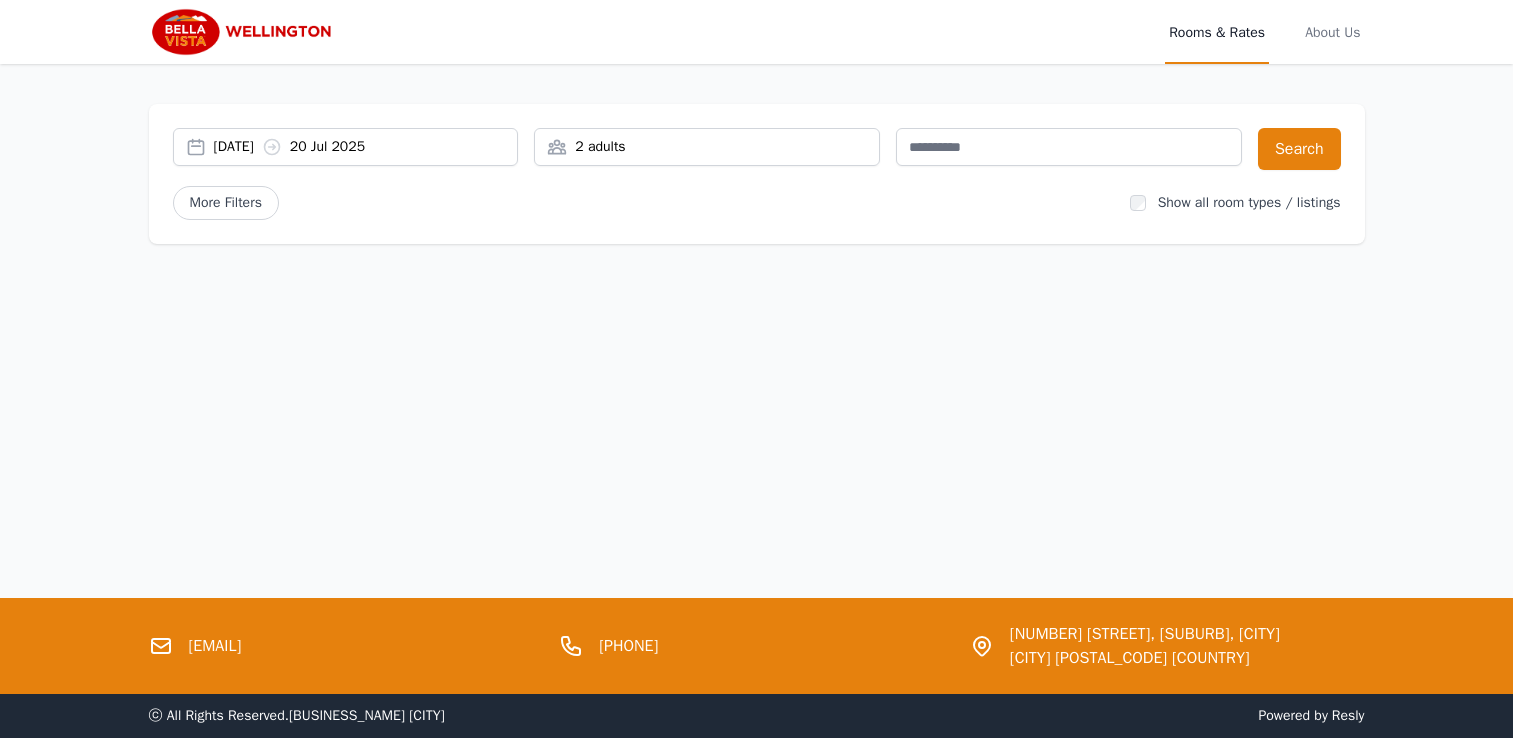 scroll, scrollTop: 0, scrollLeft: 0, axis: both 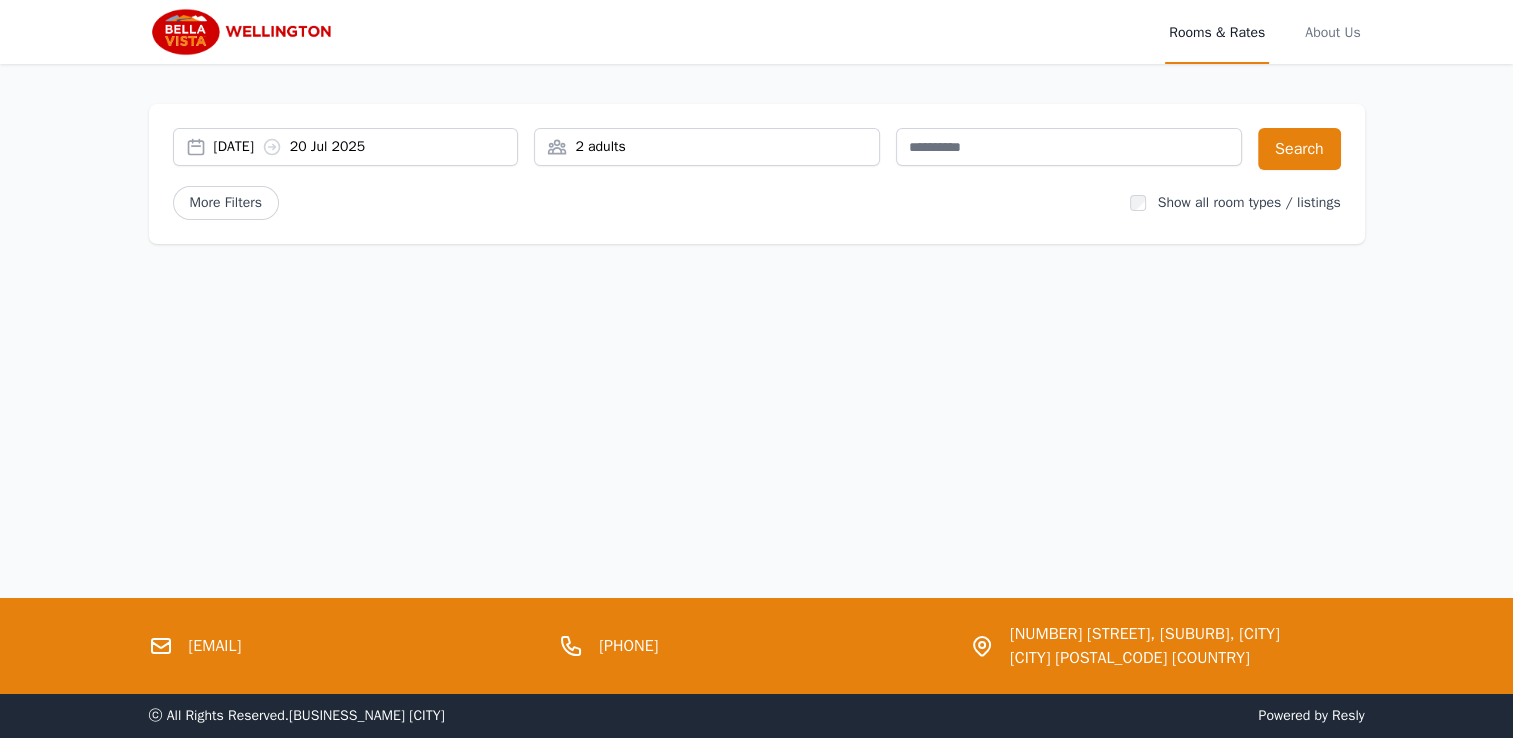 click on "17 Jul 2025 20 Jul 2025" at bounding box center [346, 147] 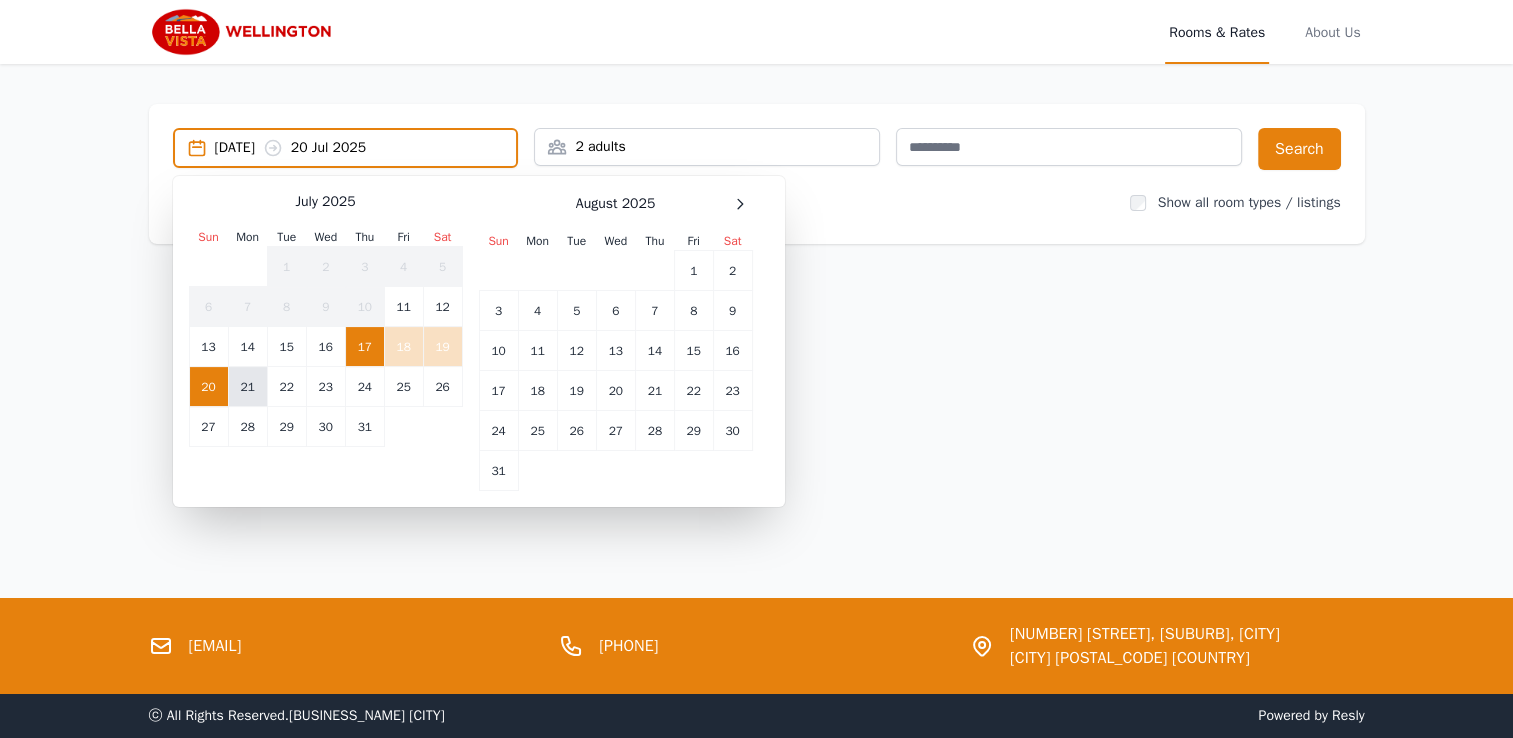 click on "21" at bounding box center [247, 387] 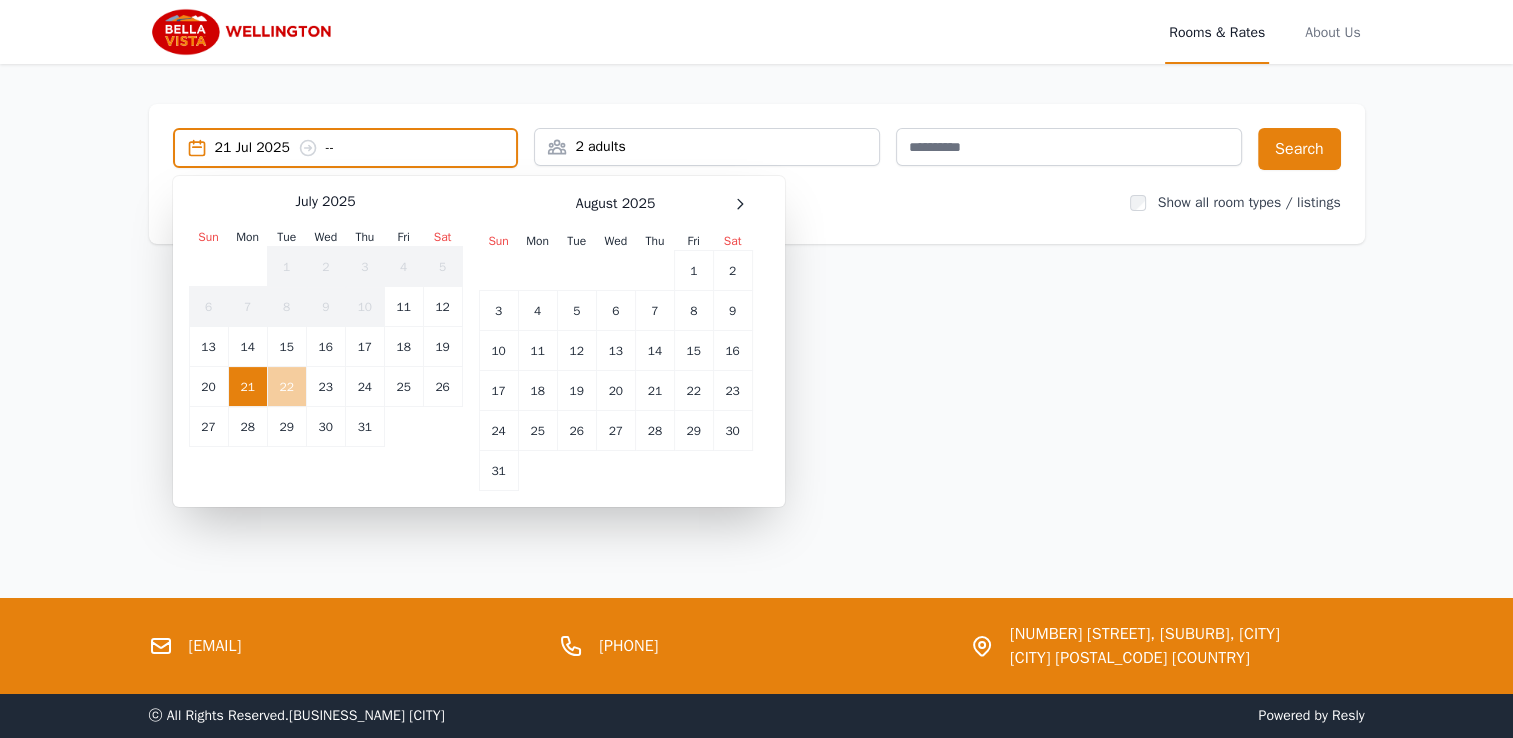 click on "22" at bounding box center (286, 387) 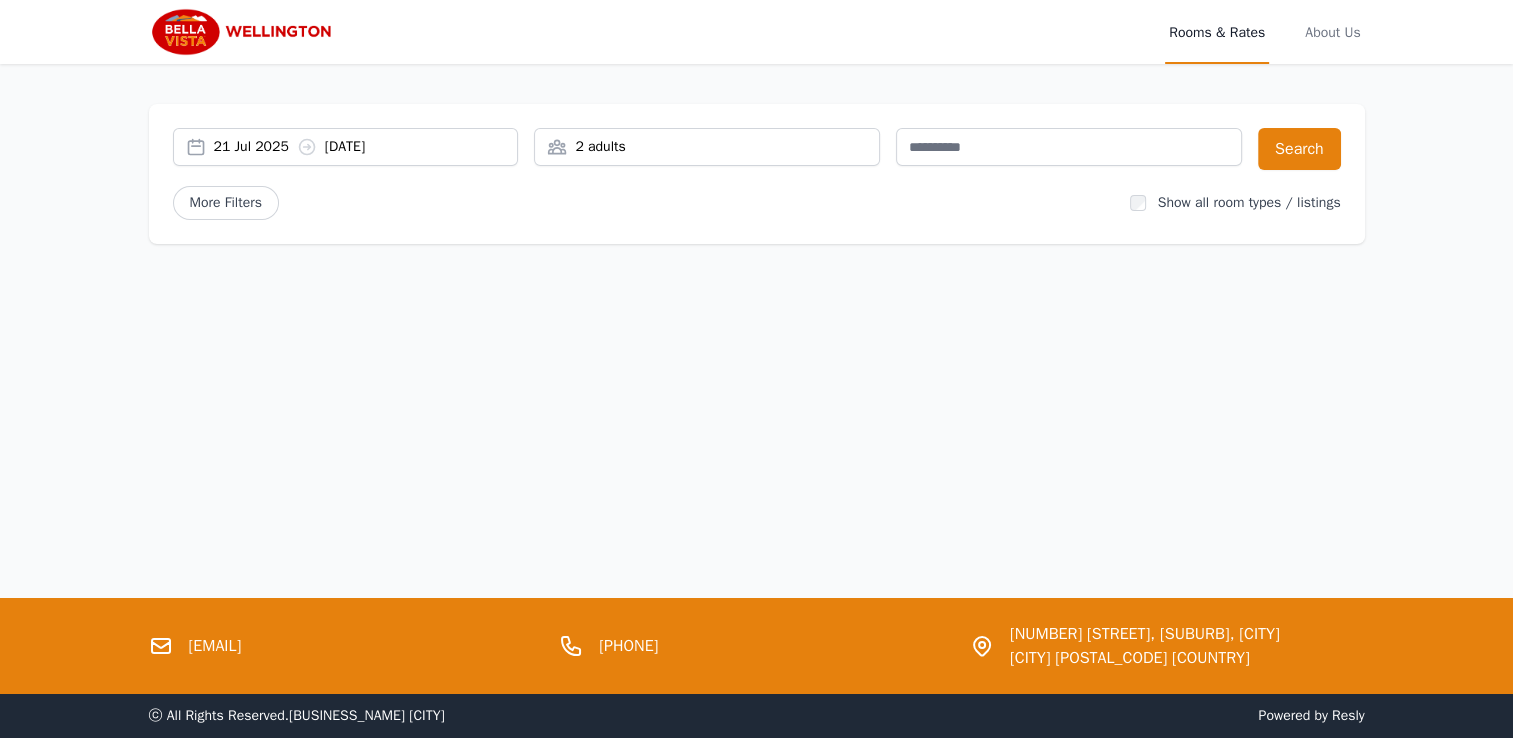 click on "2 adults" at bounding box center (707, 147) 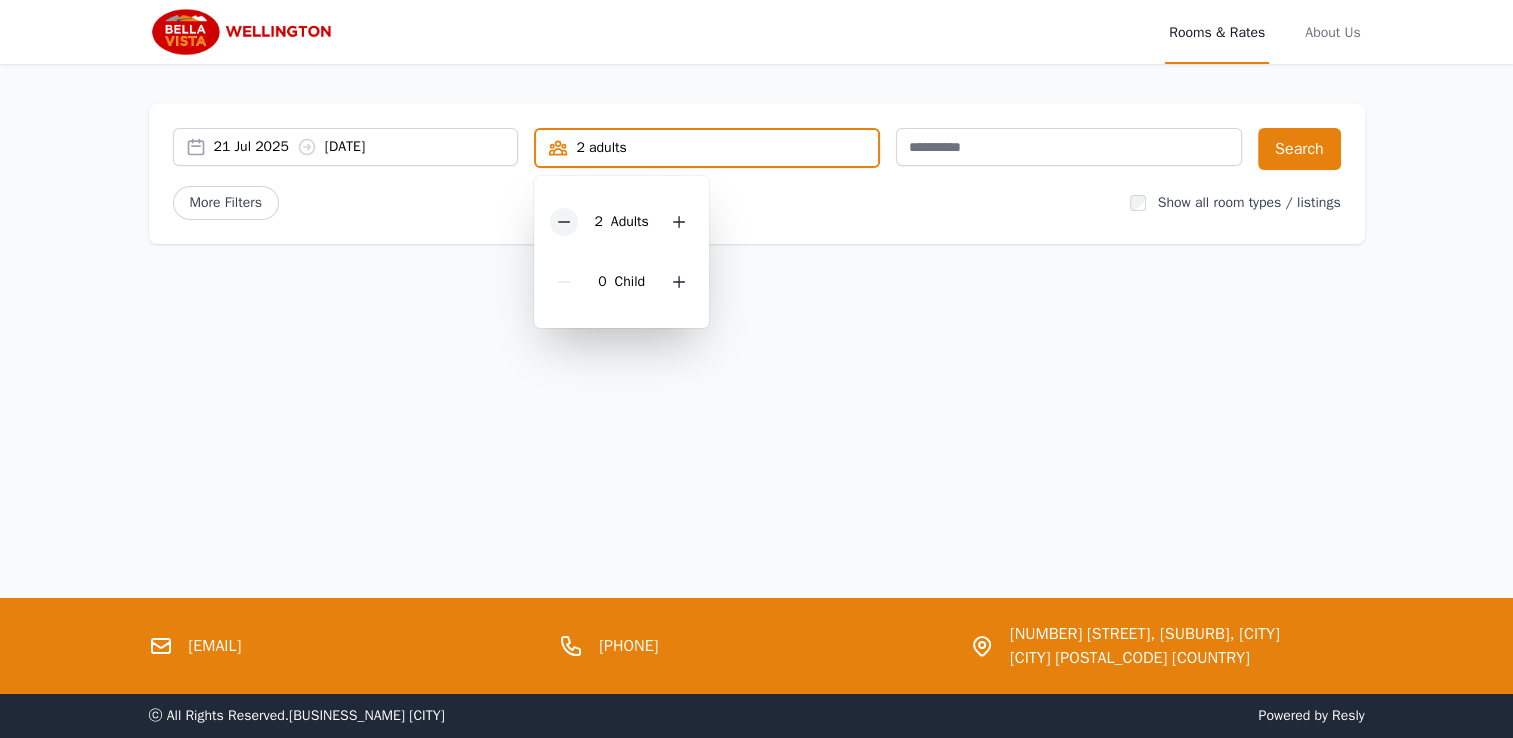 click 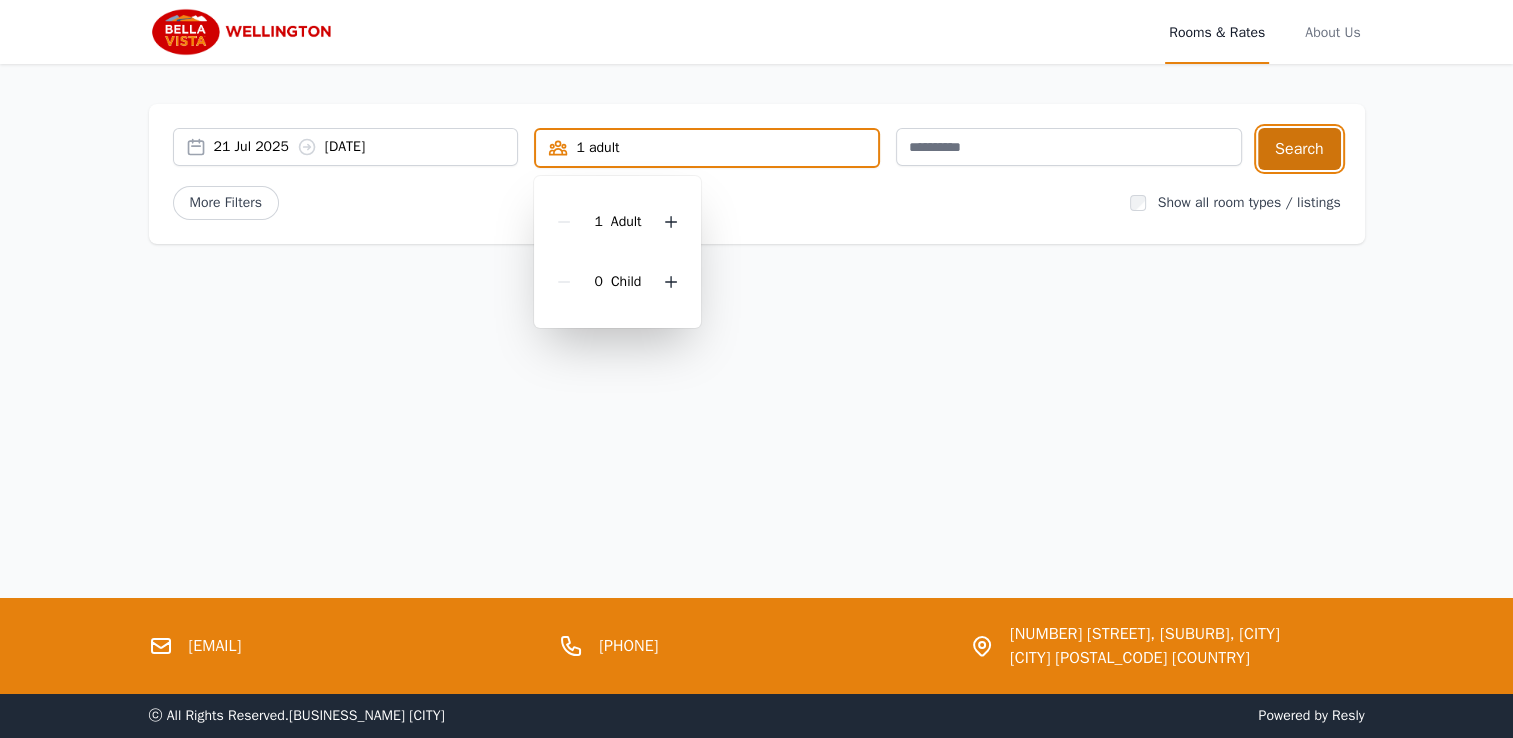 click on "Search" at bounding box center (1299, 149) 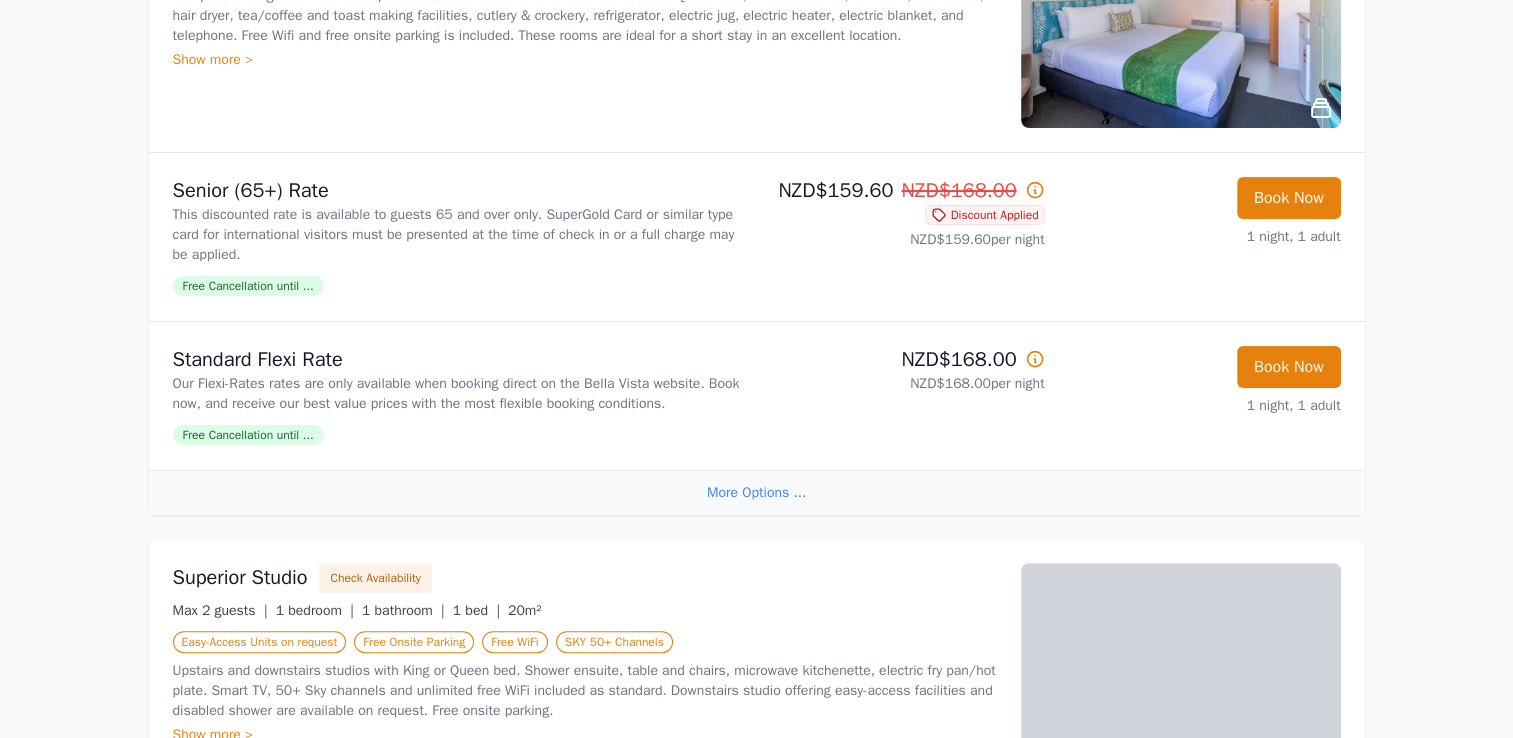 scroll, scrollTop: 400, scrollLeft: 0, axis: vertical 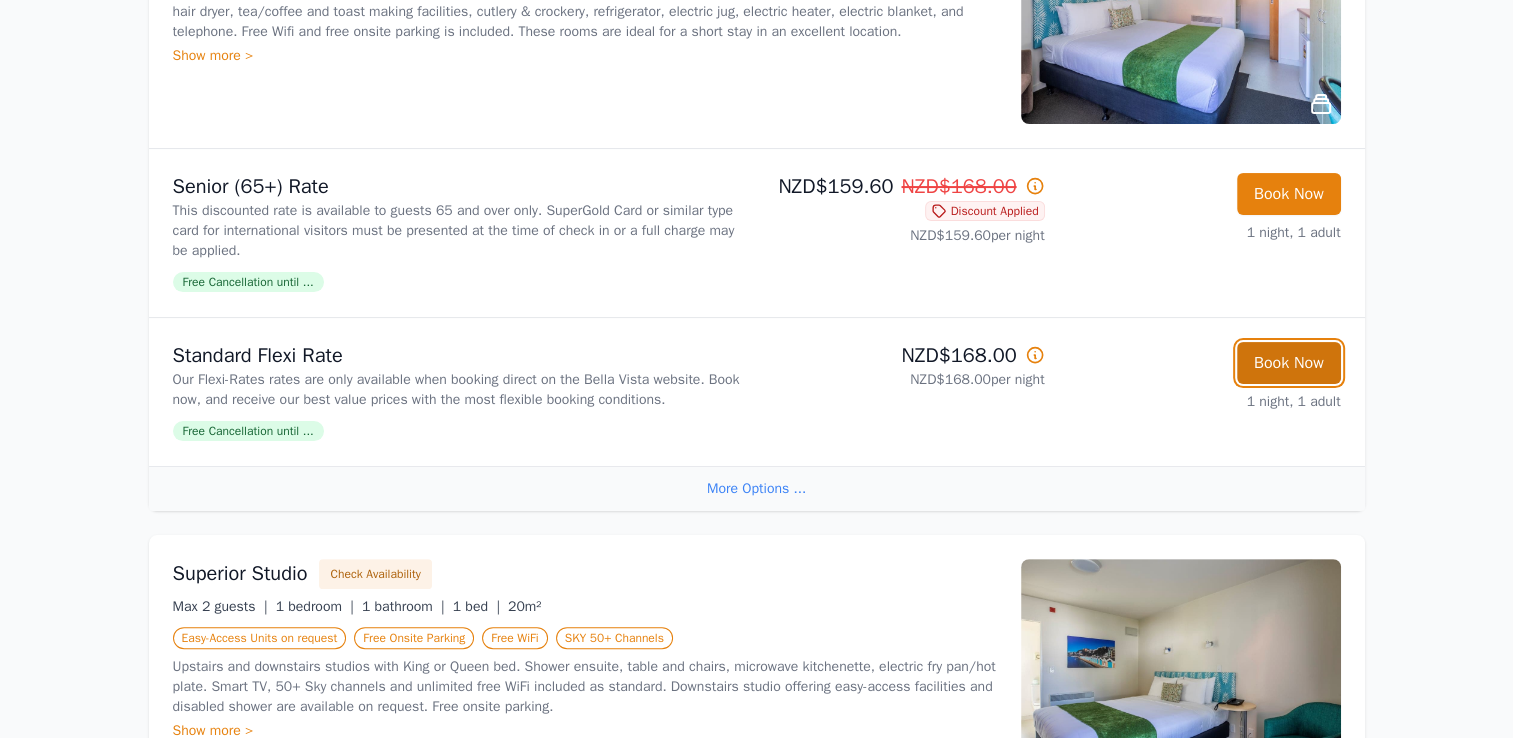 click on "Book Now" at bounding box center [1289, 363] 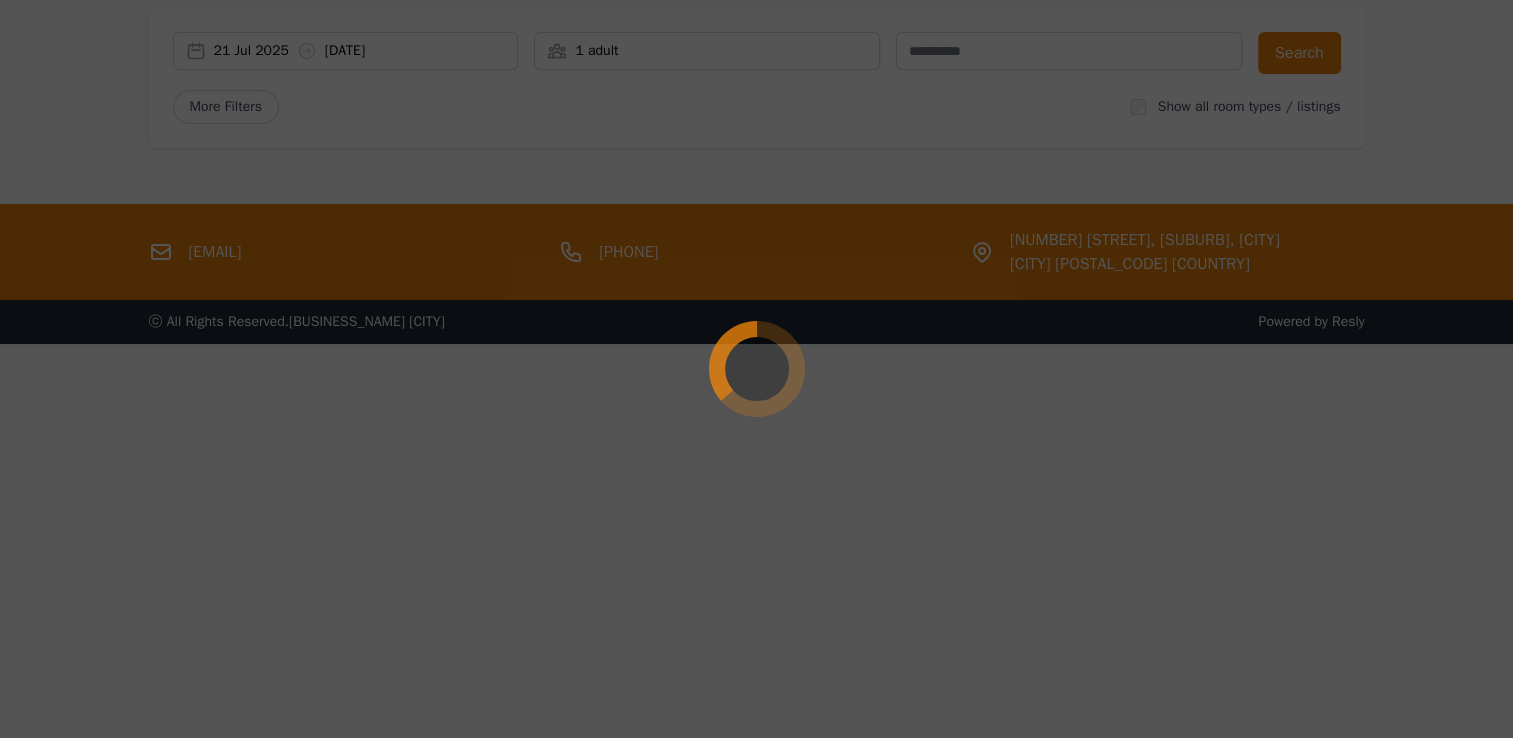 scroll, scrollTop: 96, scrollLeft: 0, axis: vertical 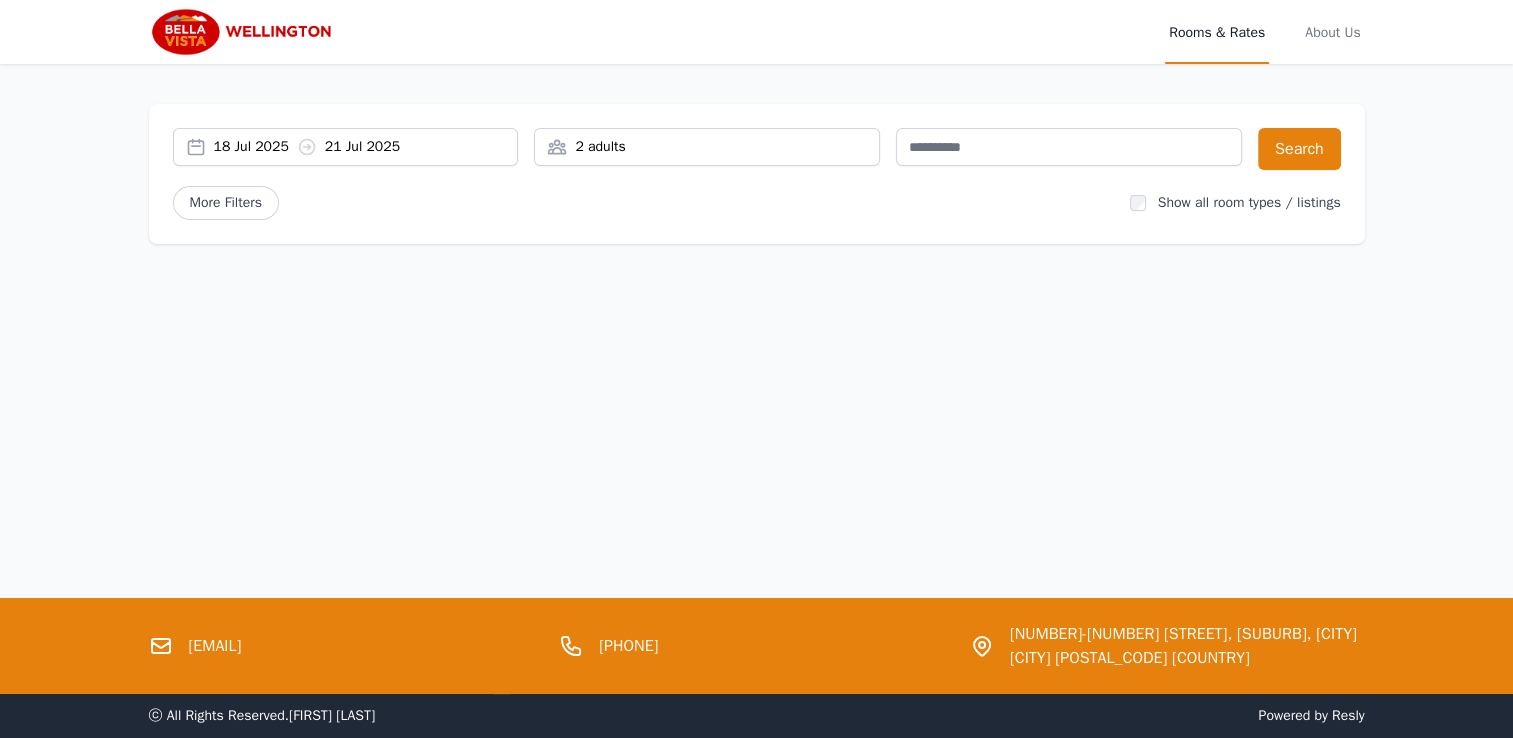 click on "18 Jul 2025 21 Jul 2025" at bounding box center [366, 147] 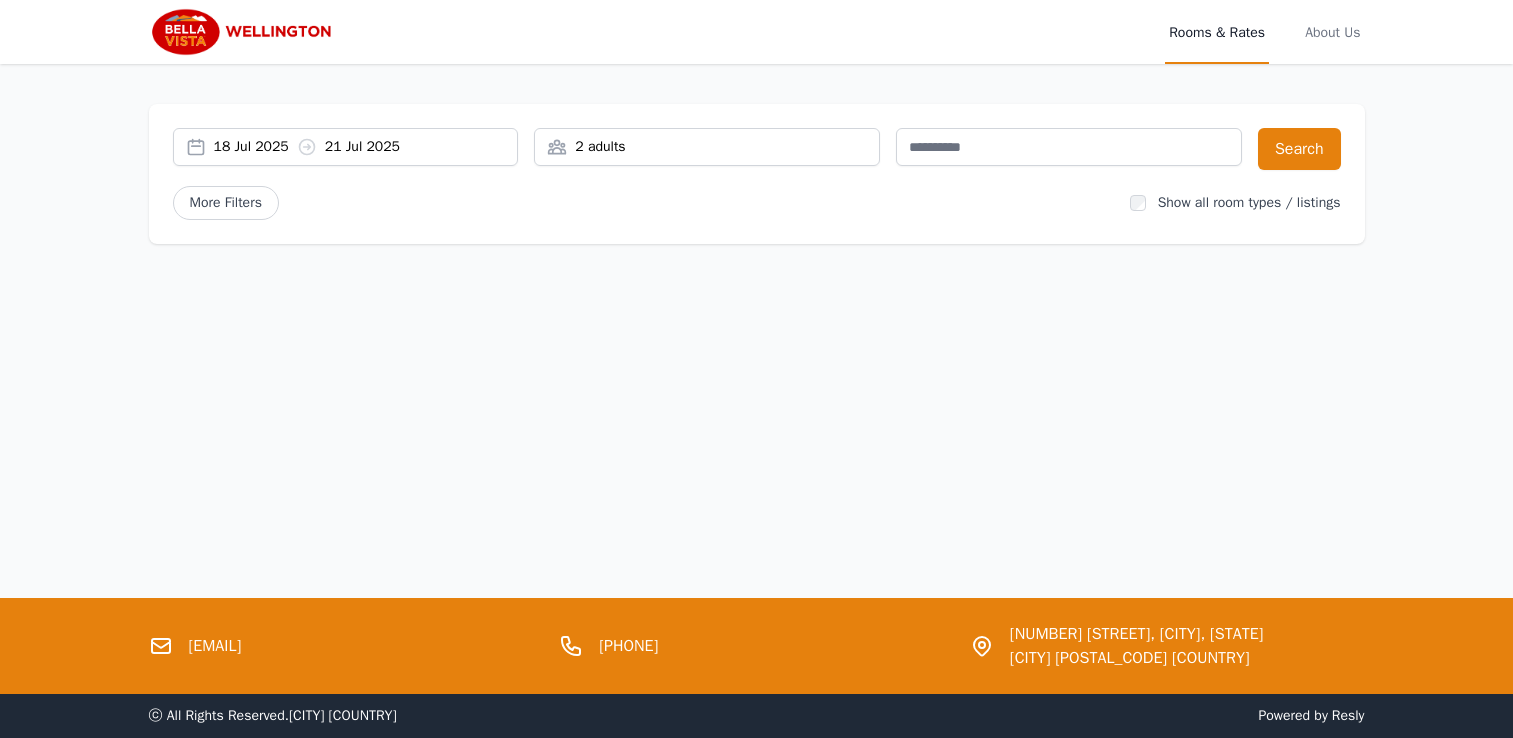 scroll, scrollTop: 0, scrollLeft: 0, axis: both 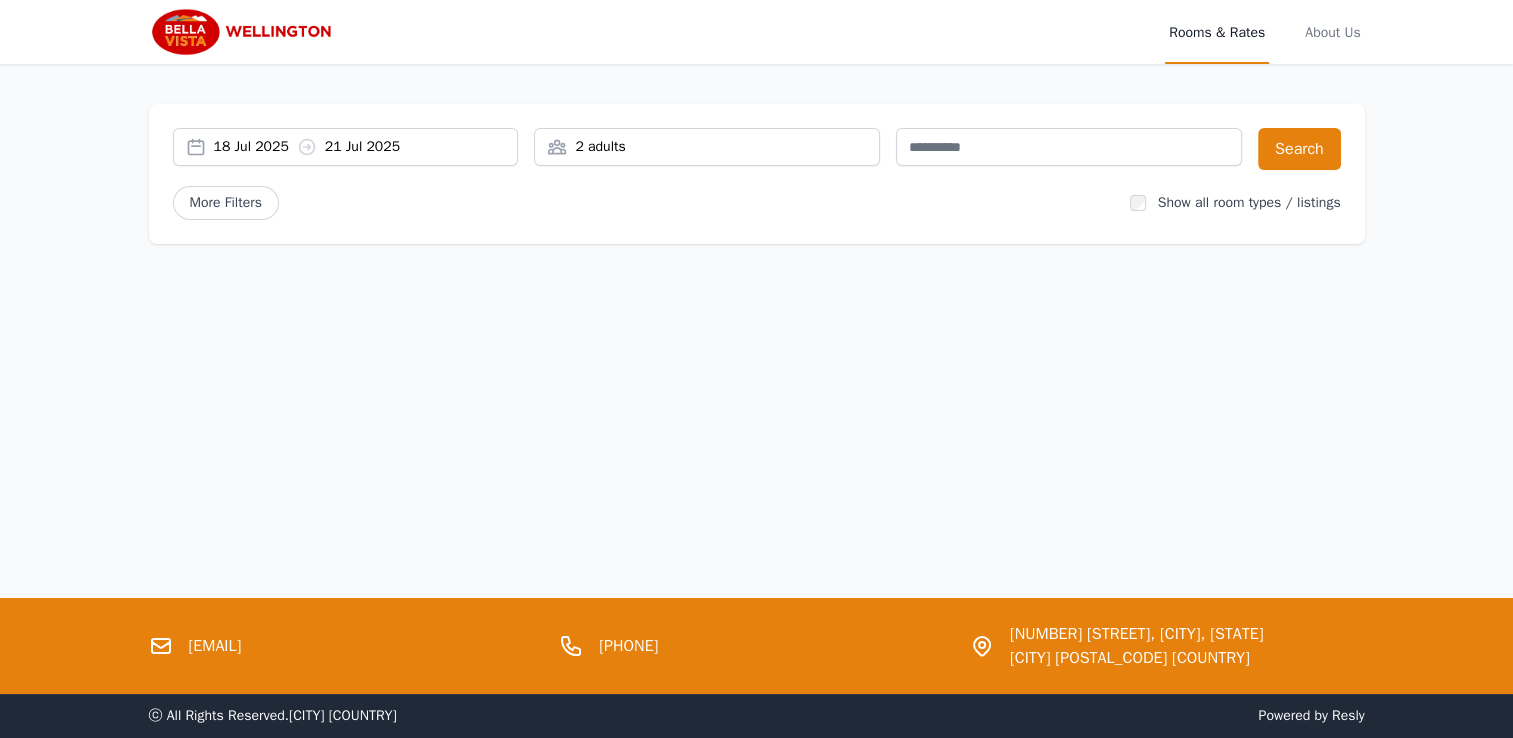 click on "18 Jul 2025 21 Jul 2025" at bounding box center (366, 147) 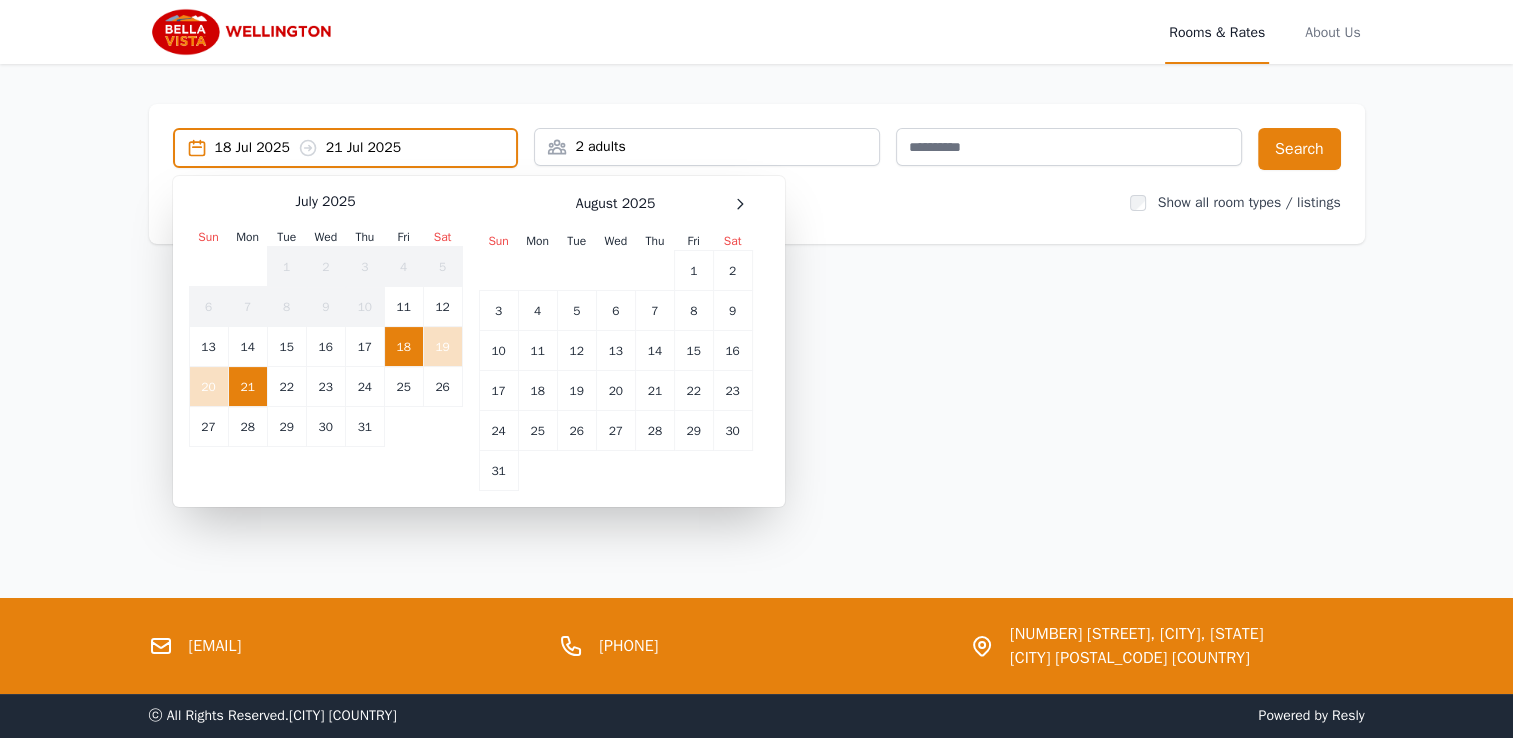 click on "21" at bounding box center [247, 387] 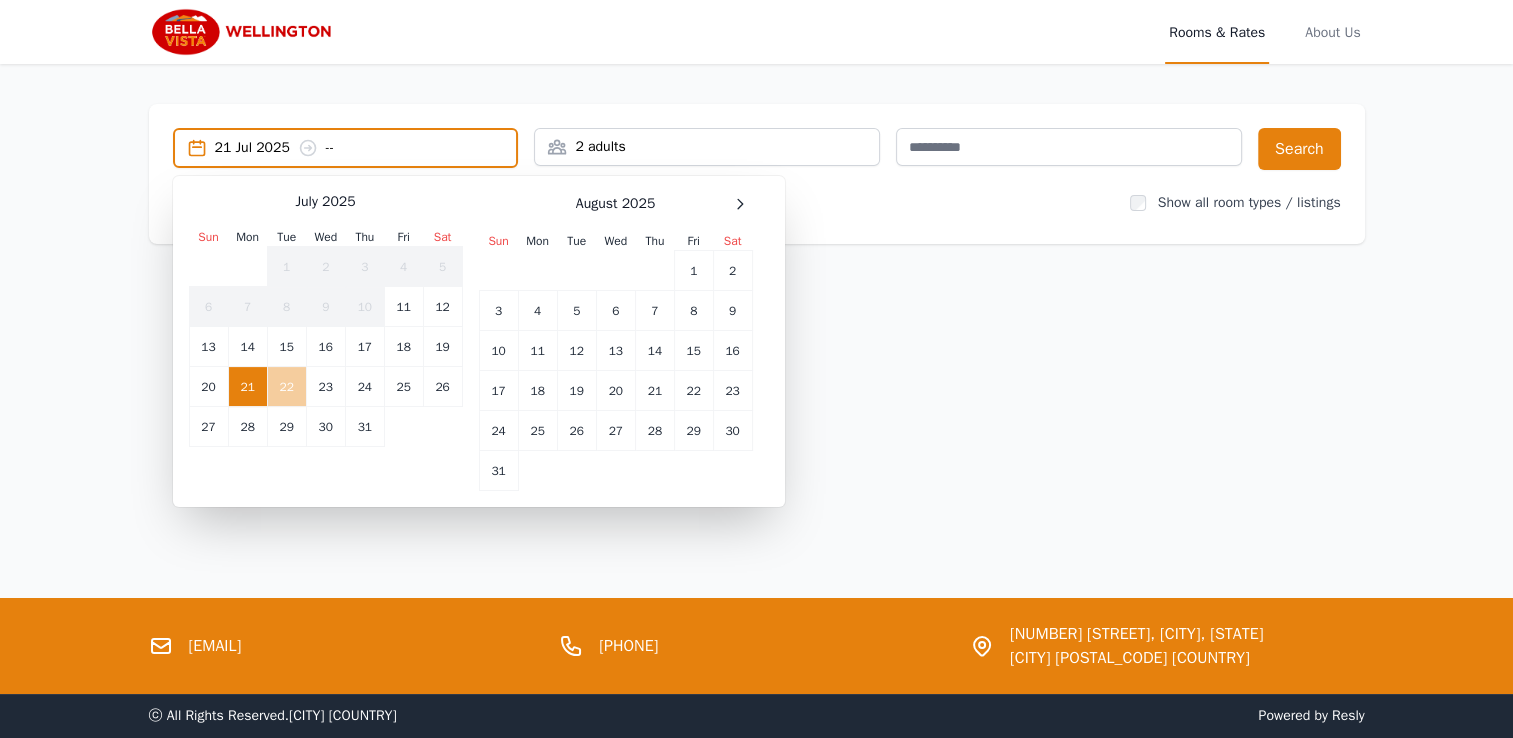 click on "22" at bounding box center [286, 387] 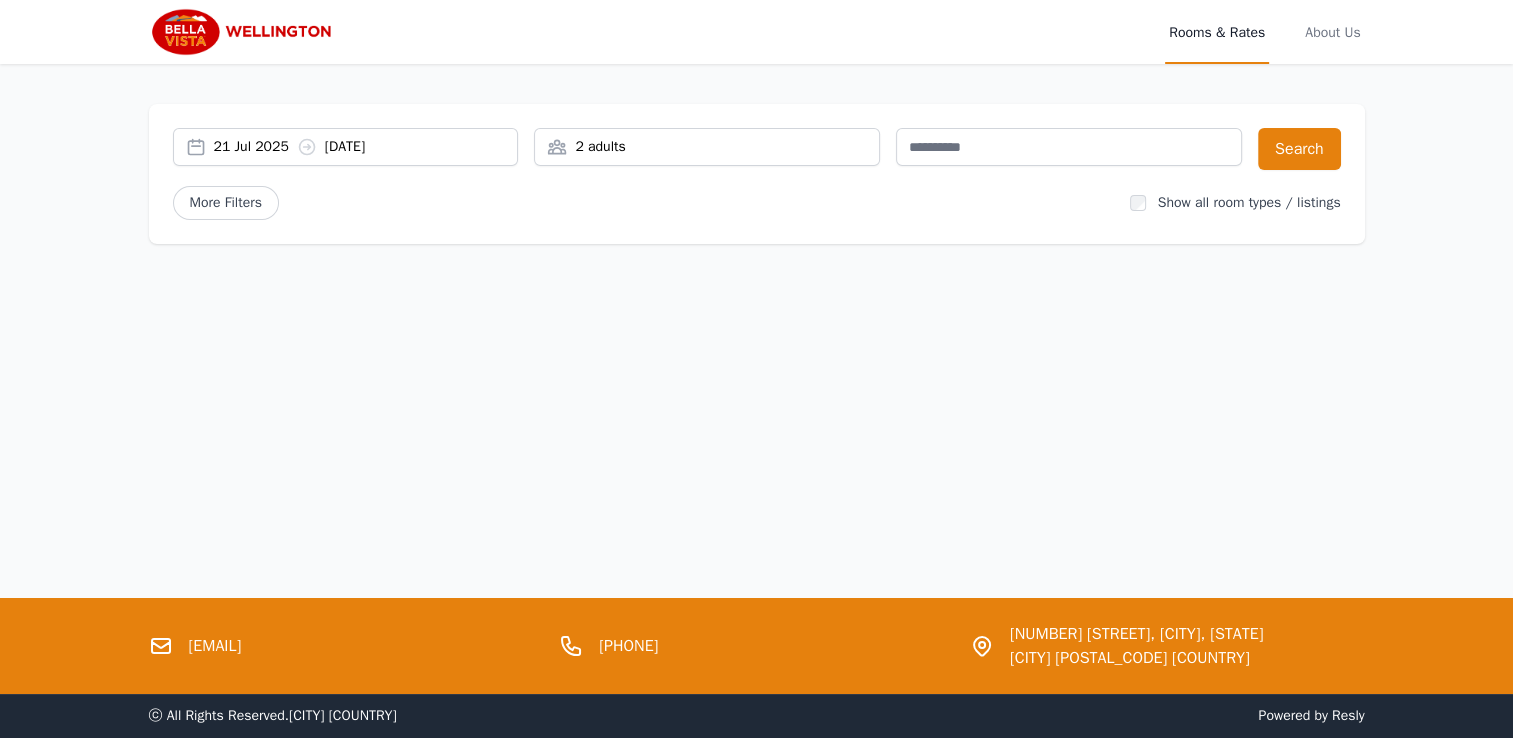 click on "2 adults" at bounding box center (707, 147) 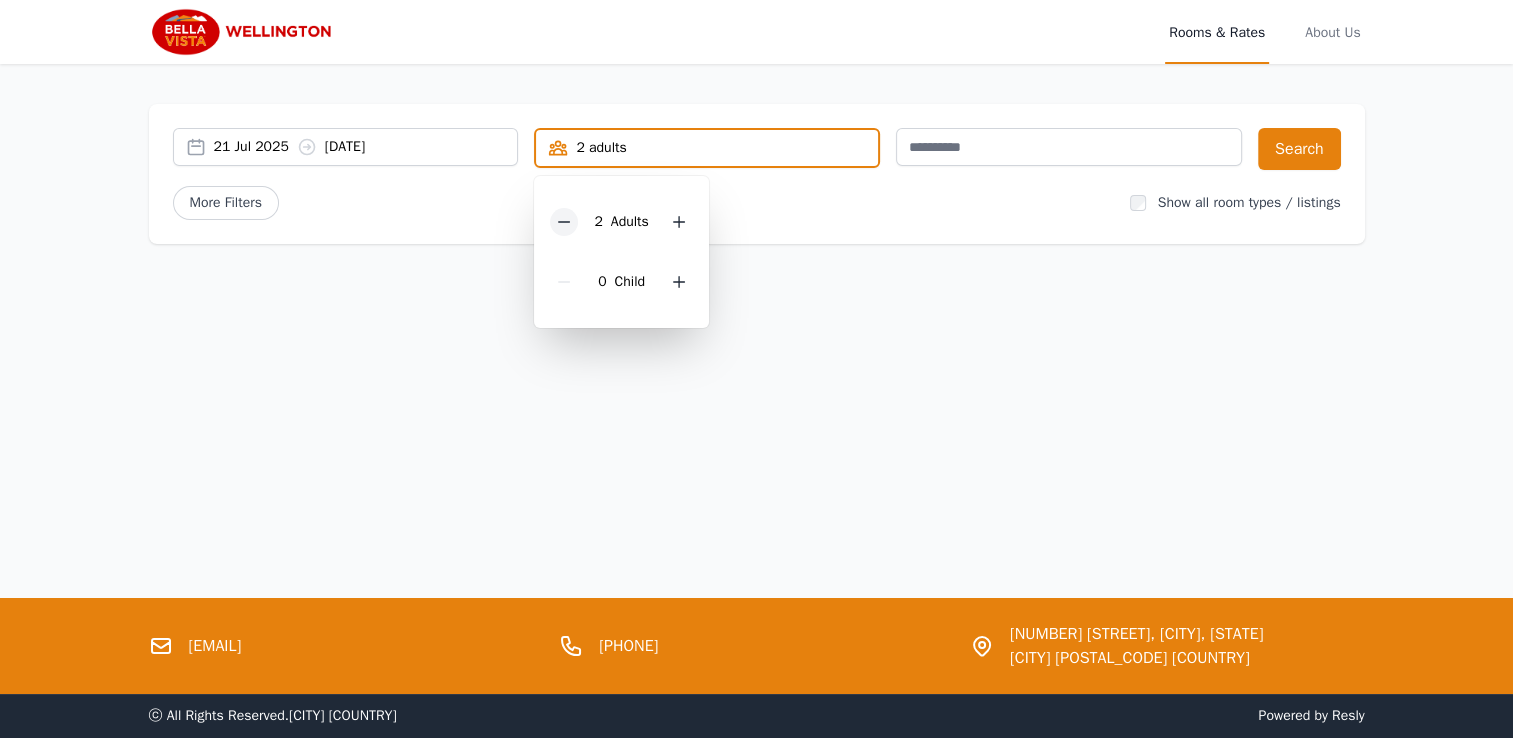 click 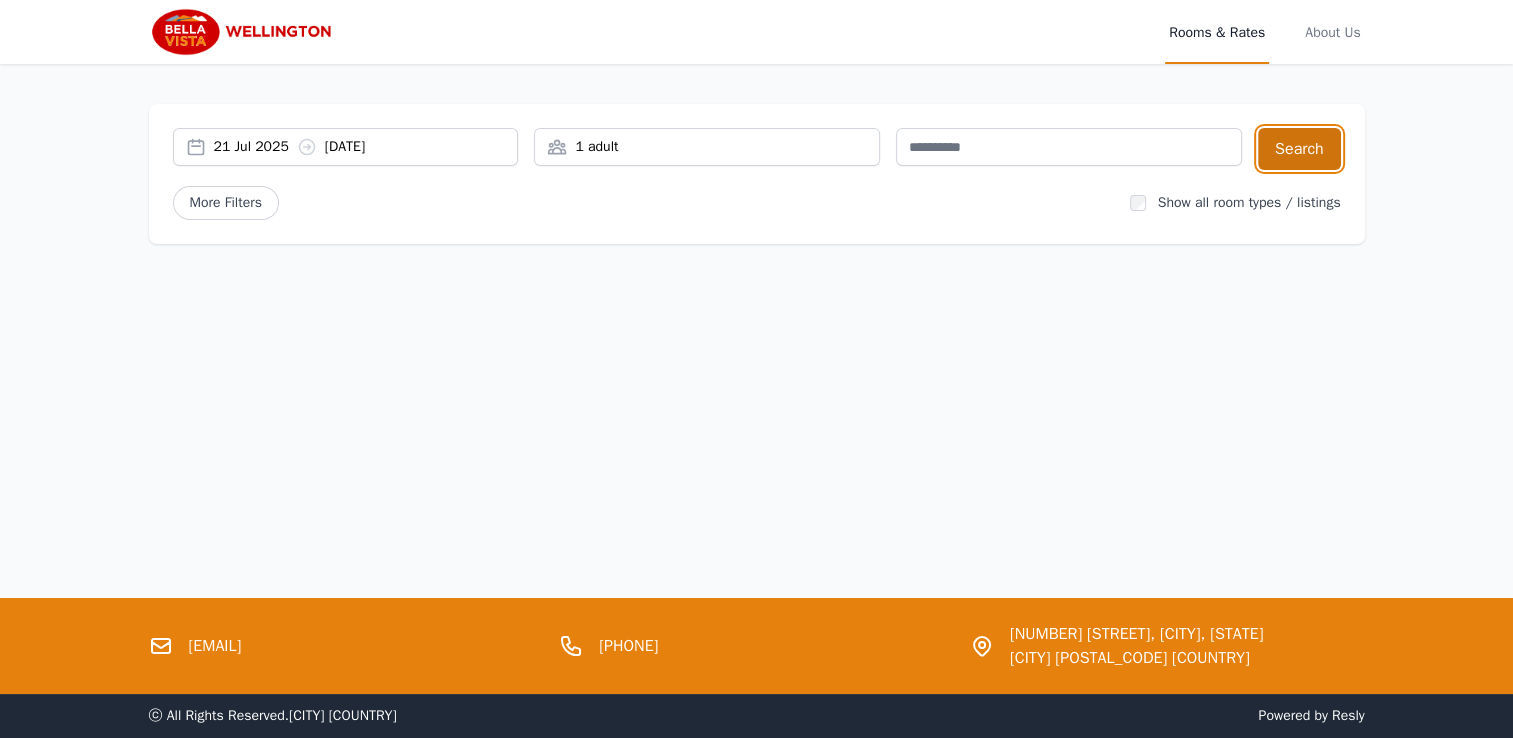 click on "Search" at bounding box center (1299, 149) 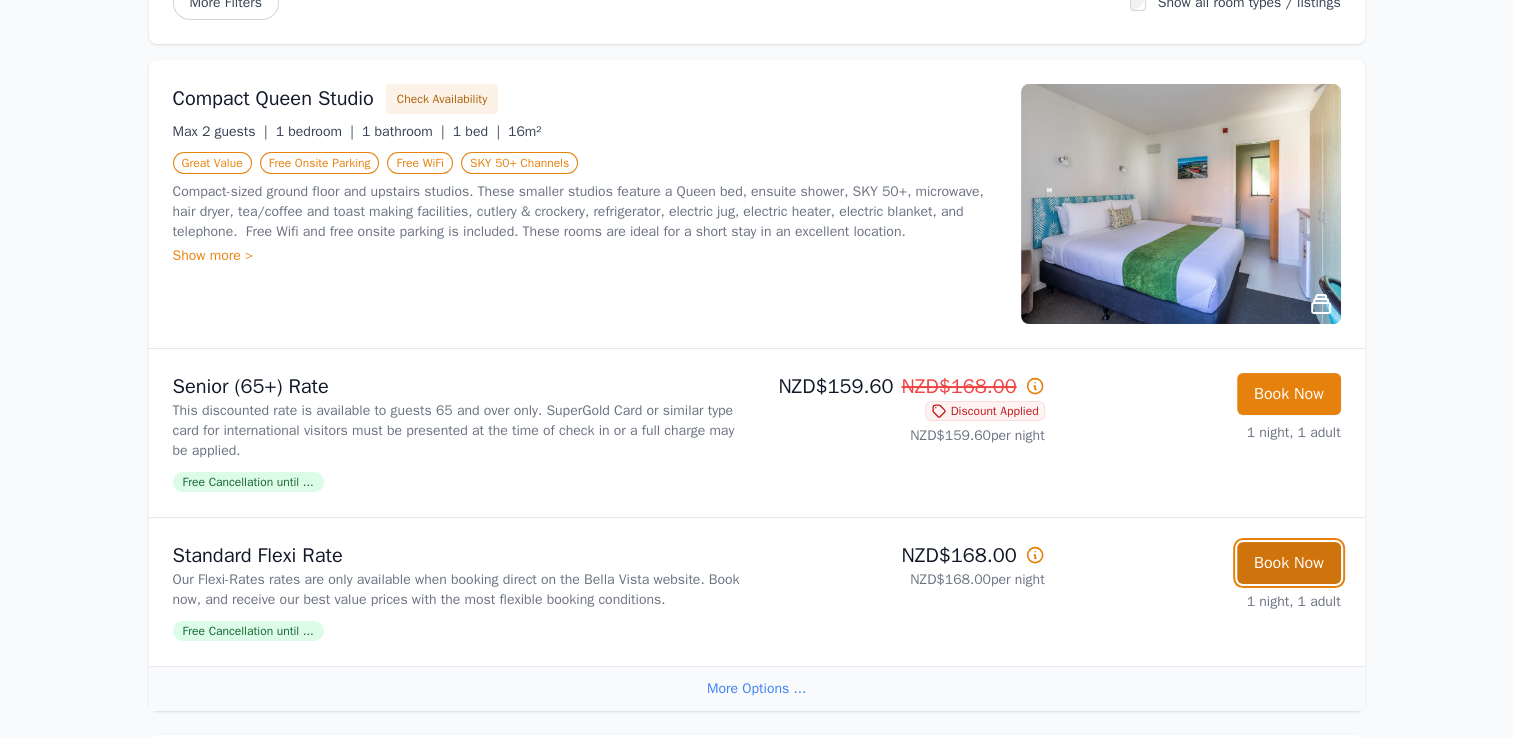 click on "Book Now" at bounding box center [1289, 563] 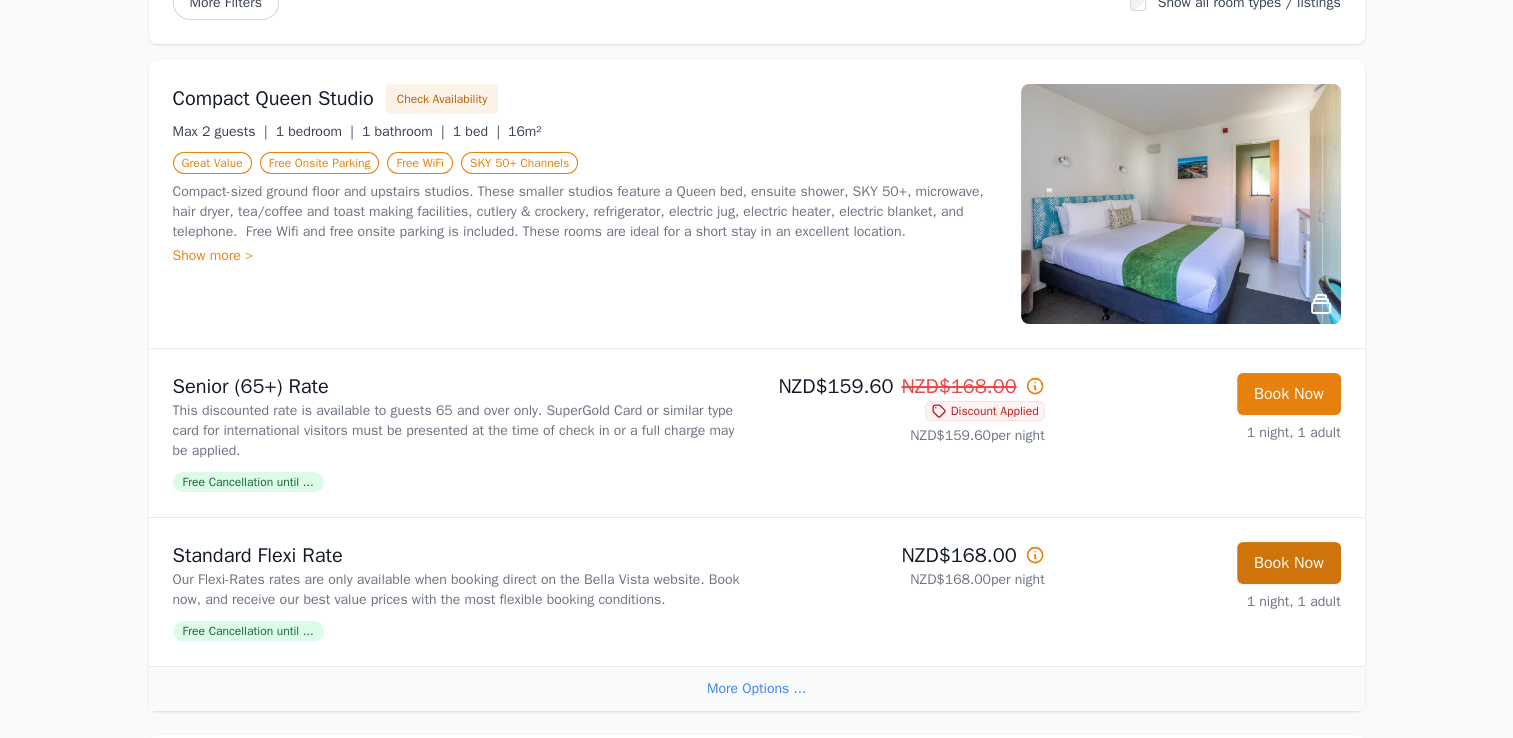 scroll, scrollTop: 96, scrollLeft: 0, axis: vertical 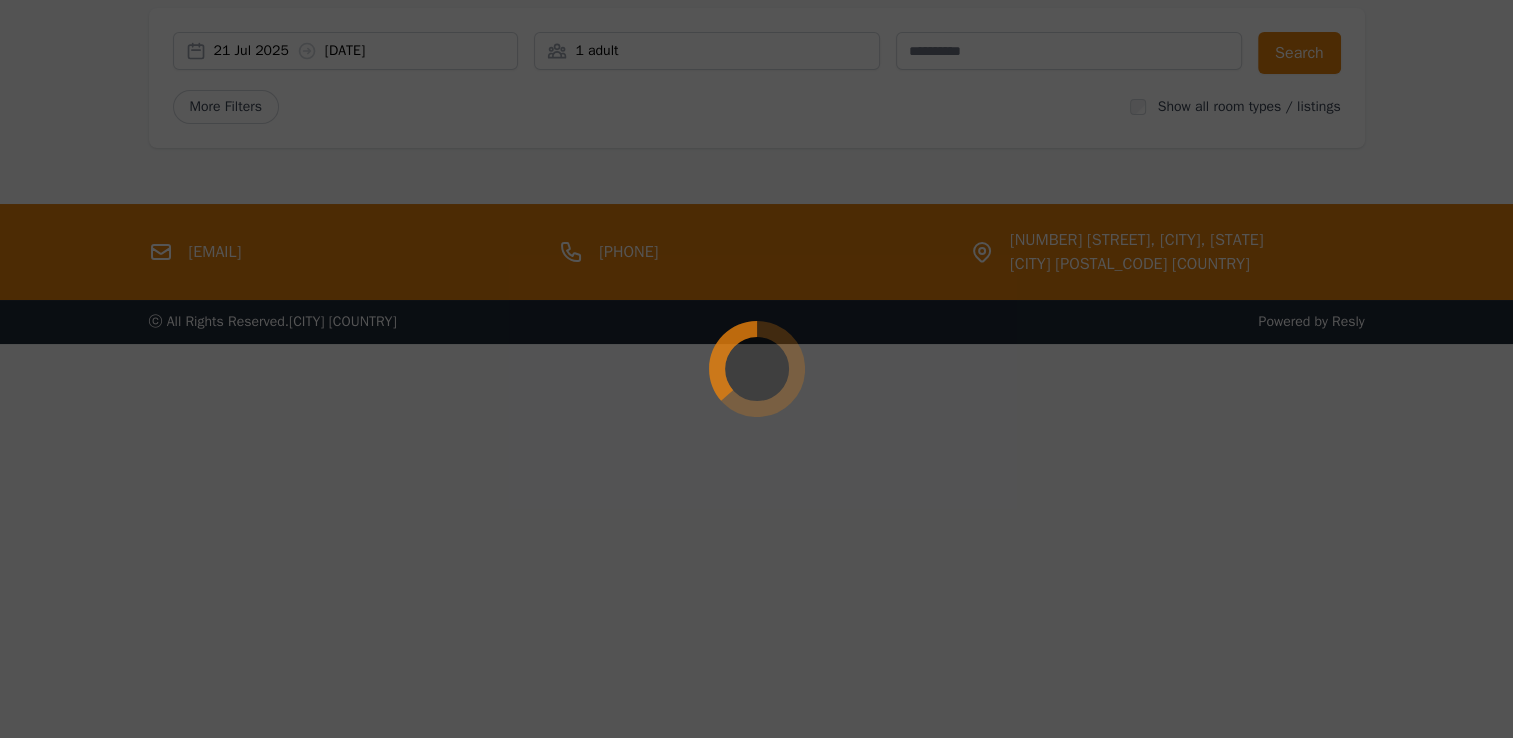 select on "**" 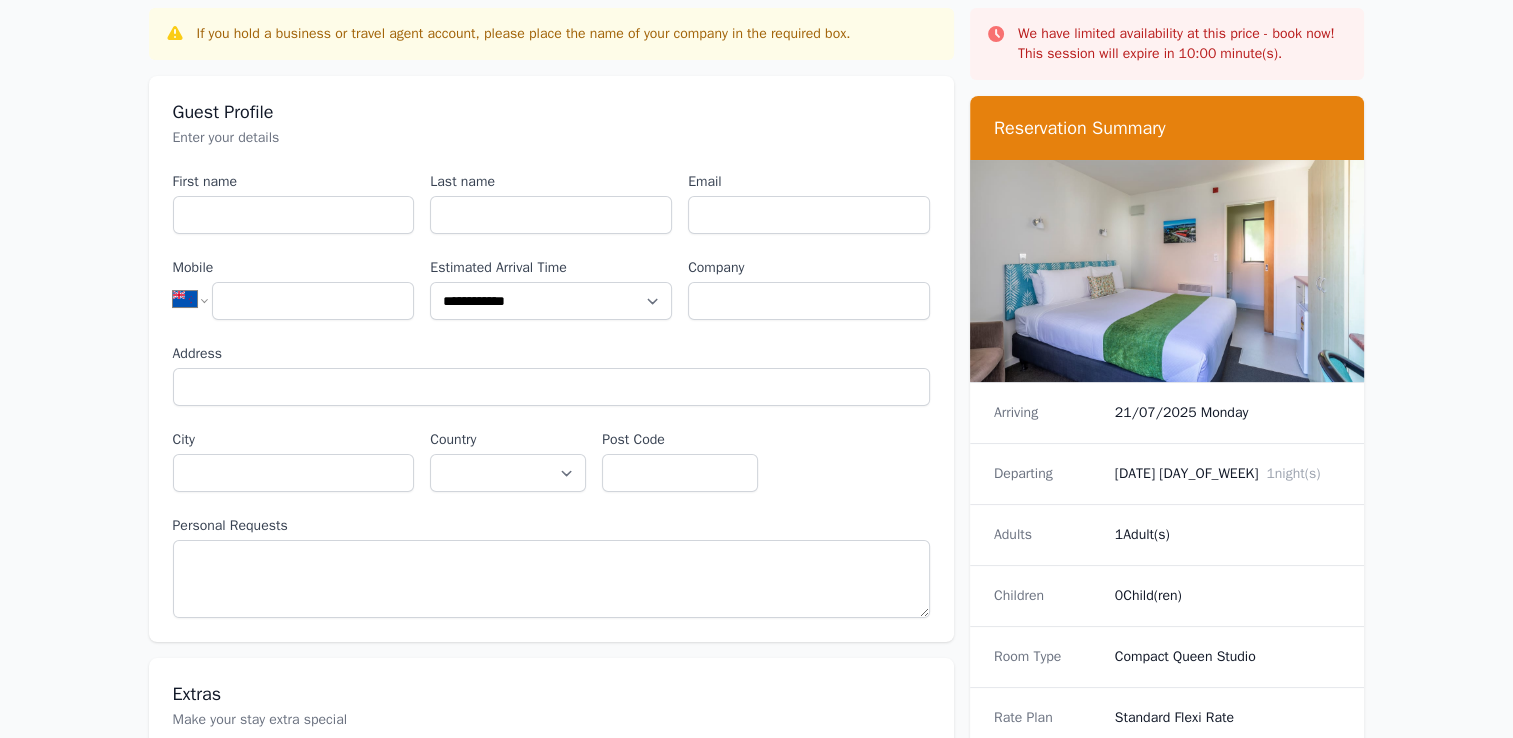 scroll, scrollTop: 0, scrollLeft: 0, axis: both 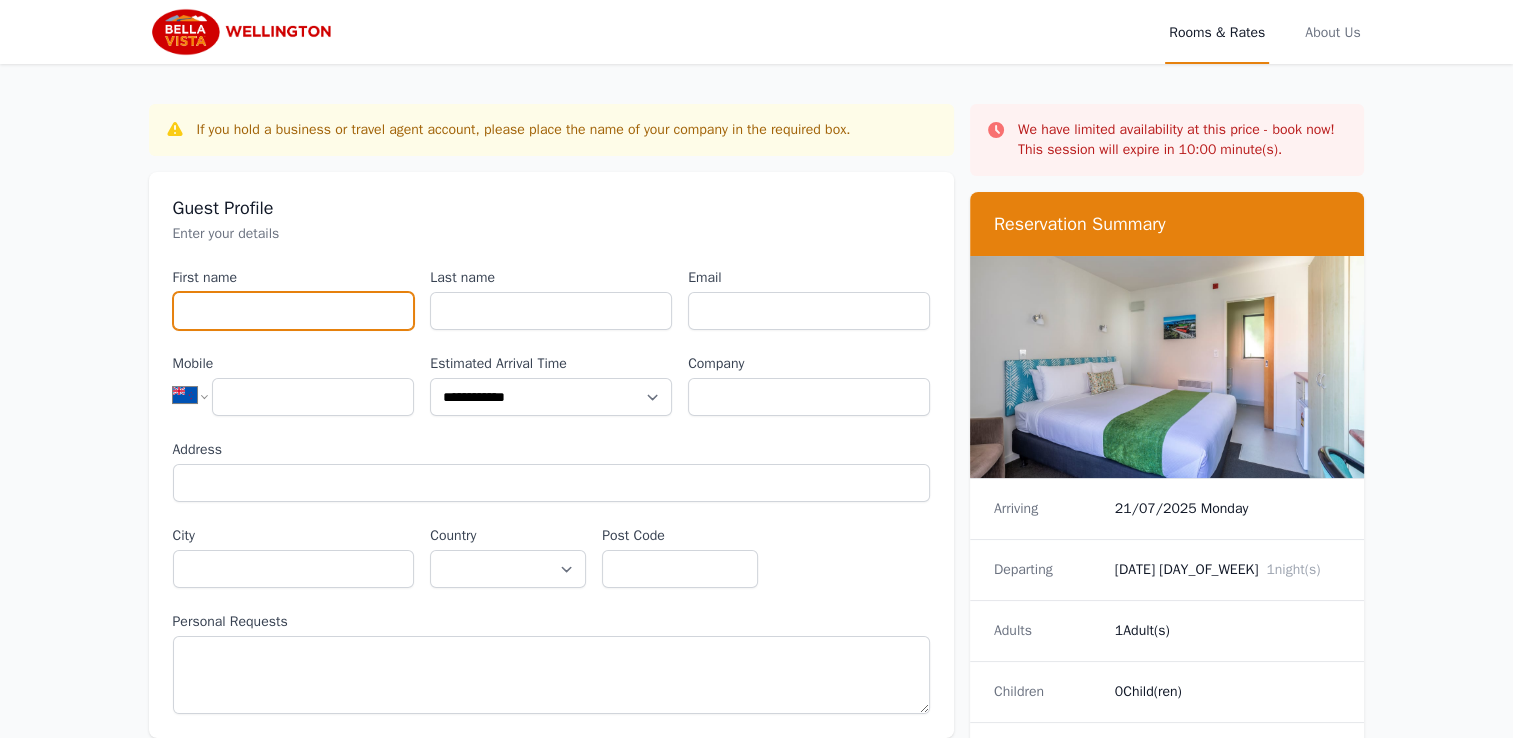 click on "First name" at bounding box center [294, 311] 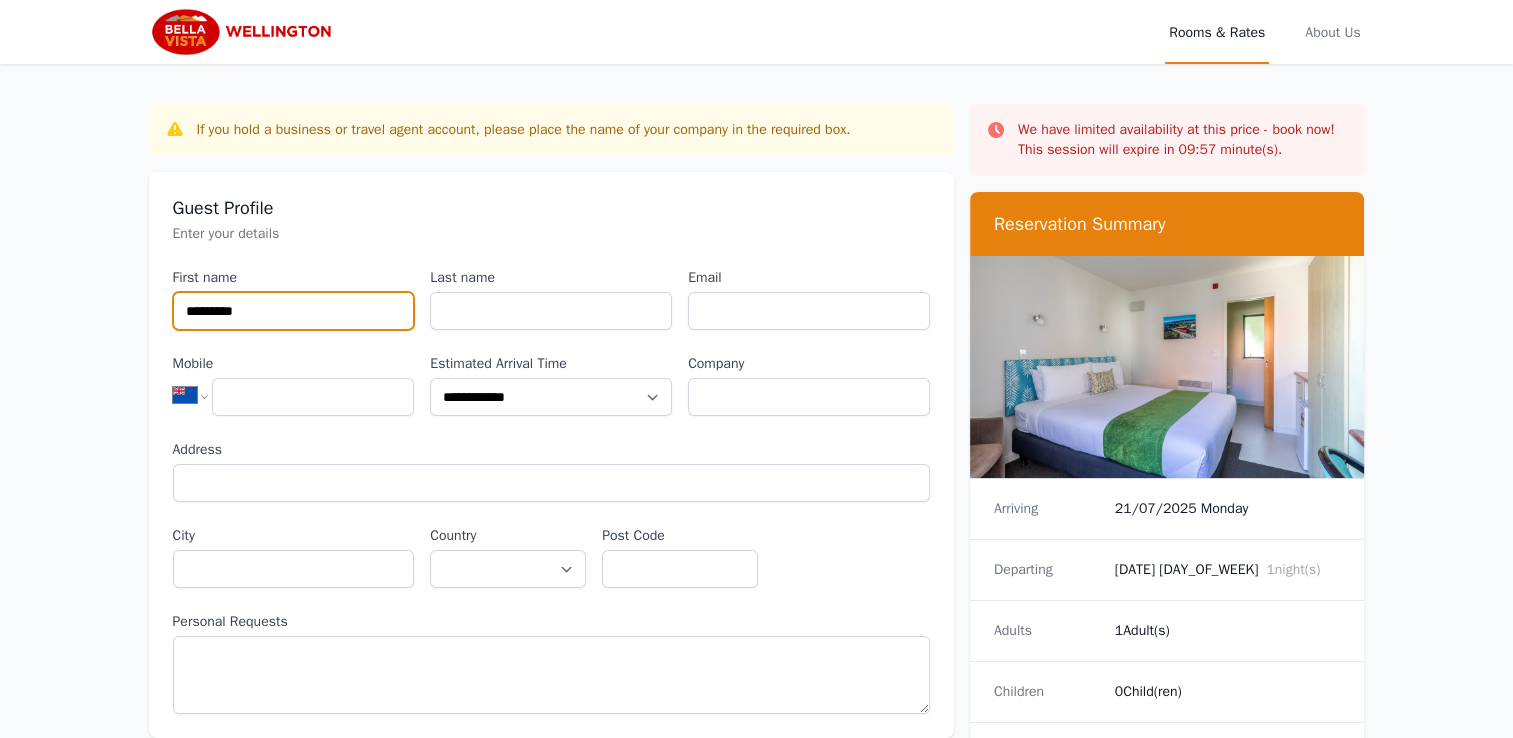 type on "*********" 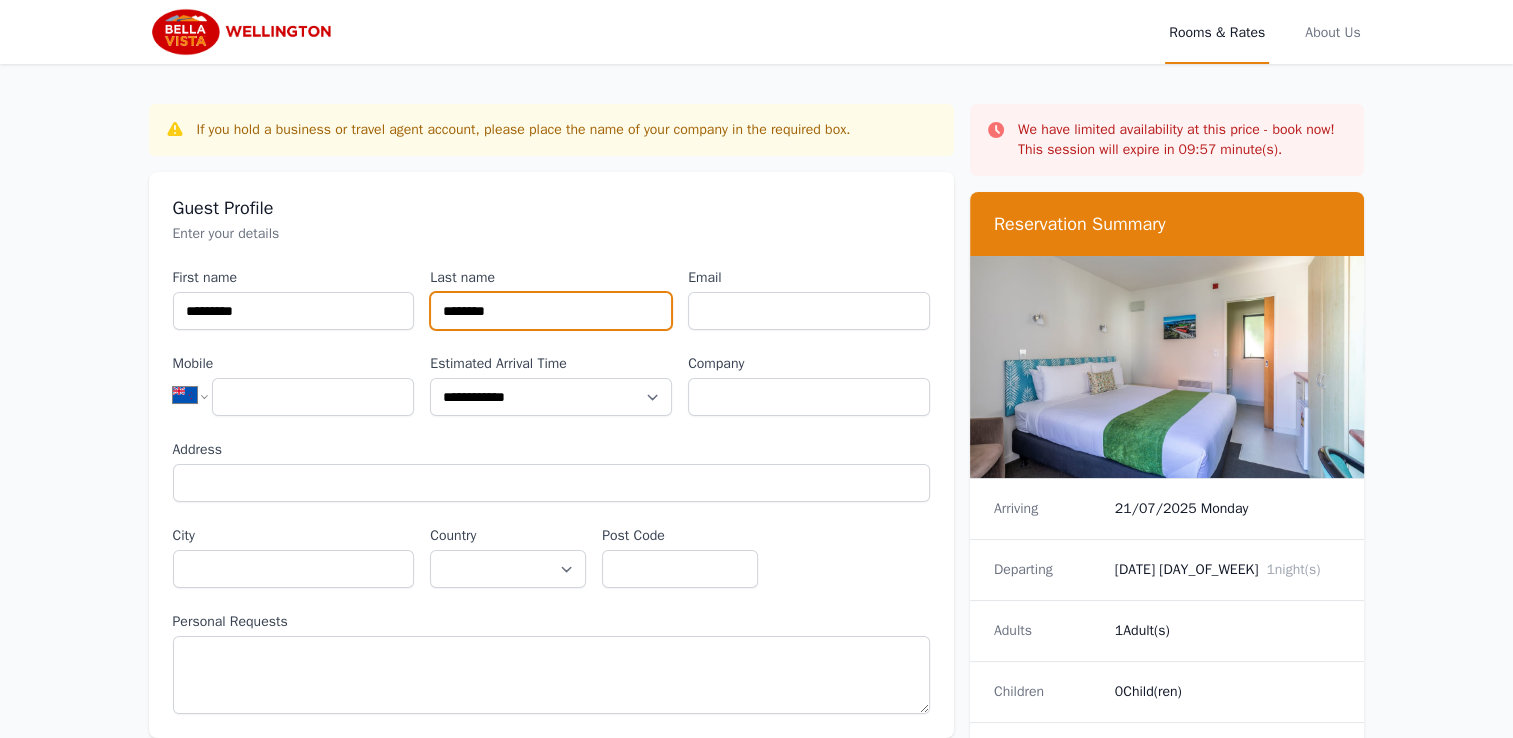 type on "********" 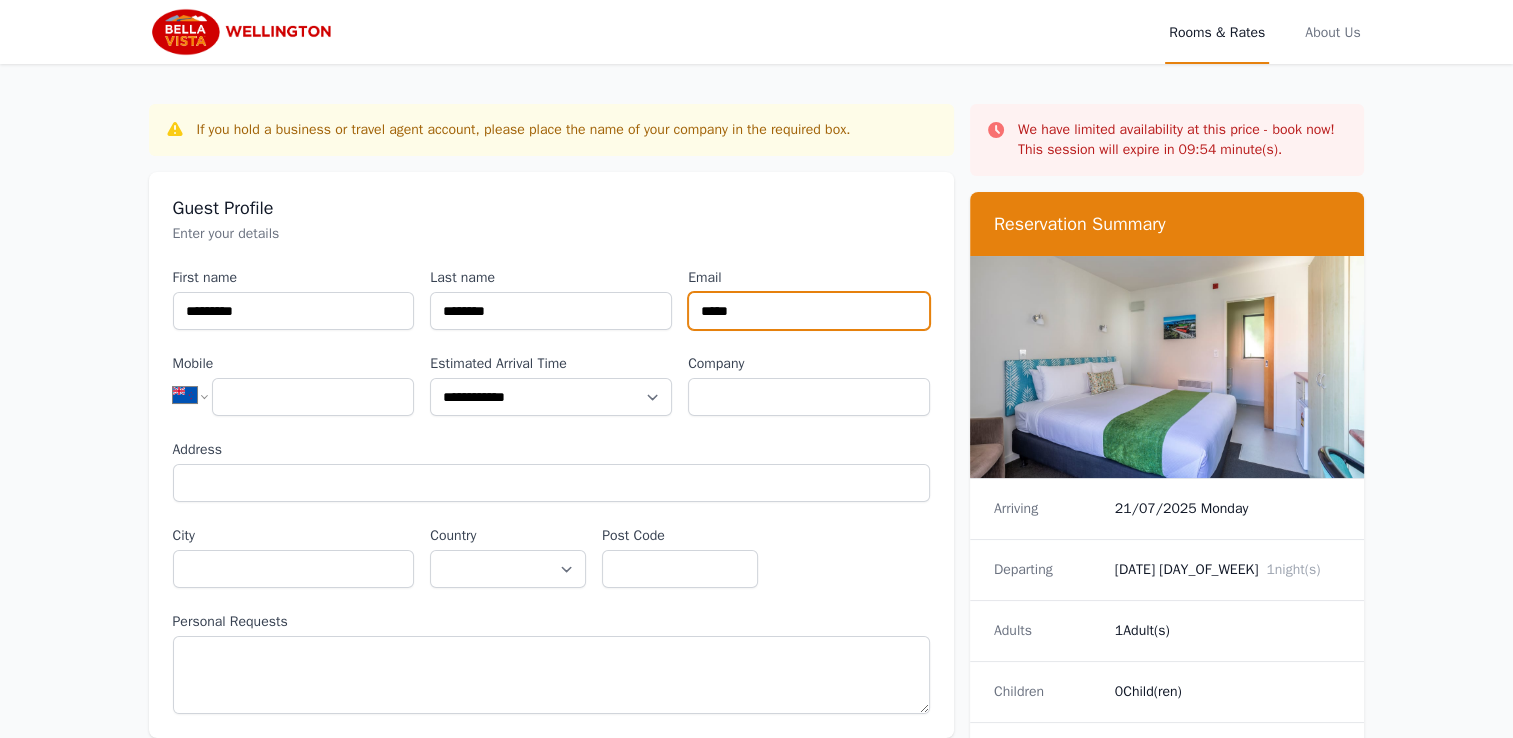 type on "**********" 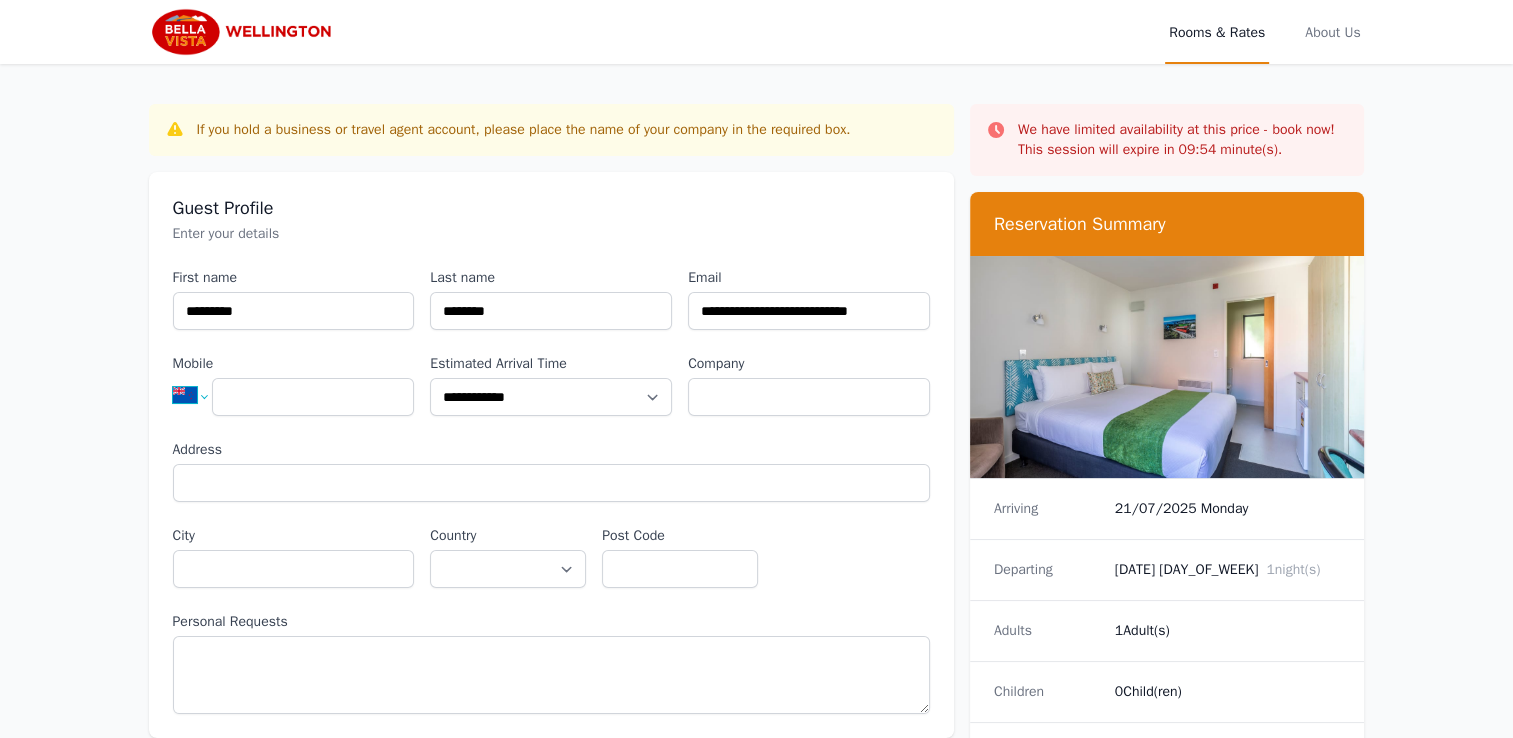 select on "**" 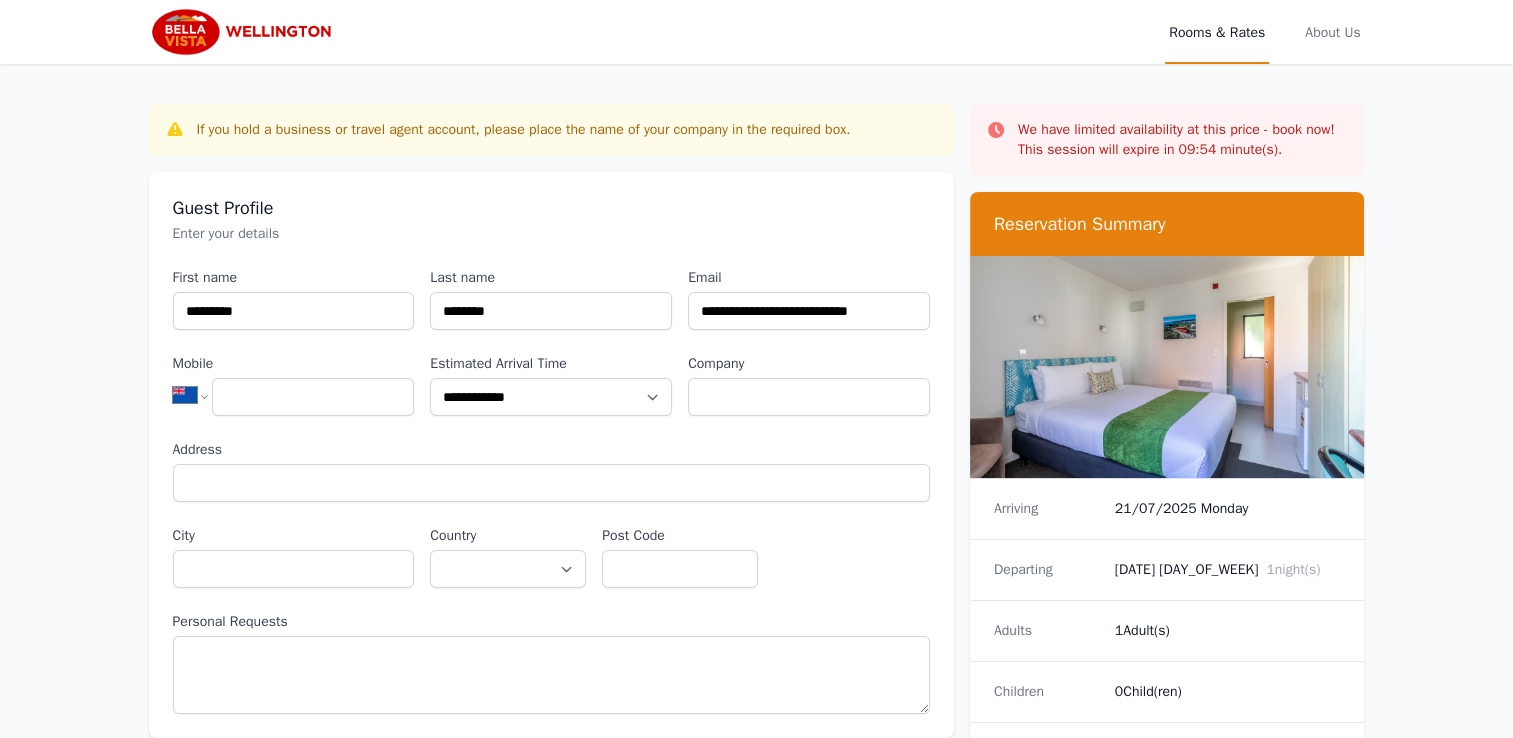 type on "**********" 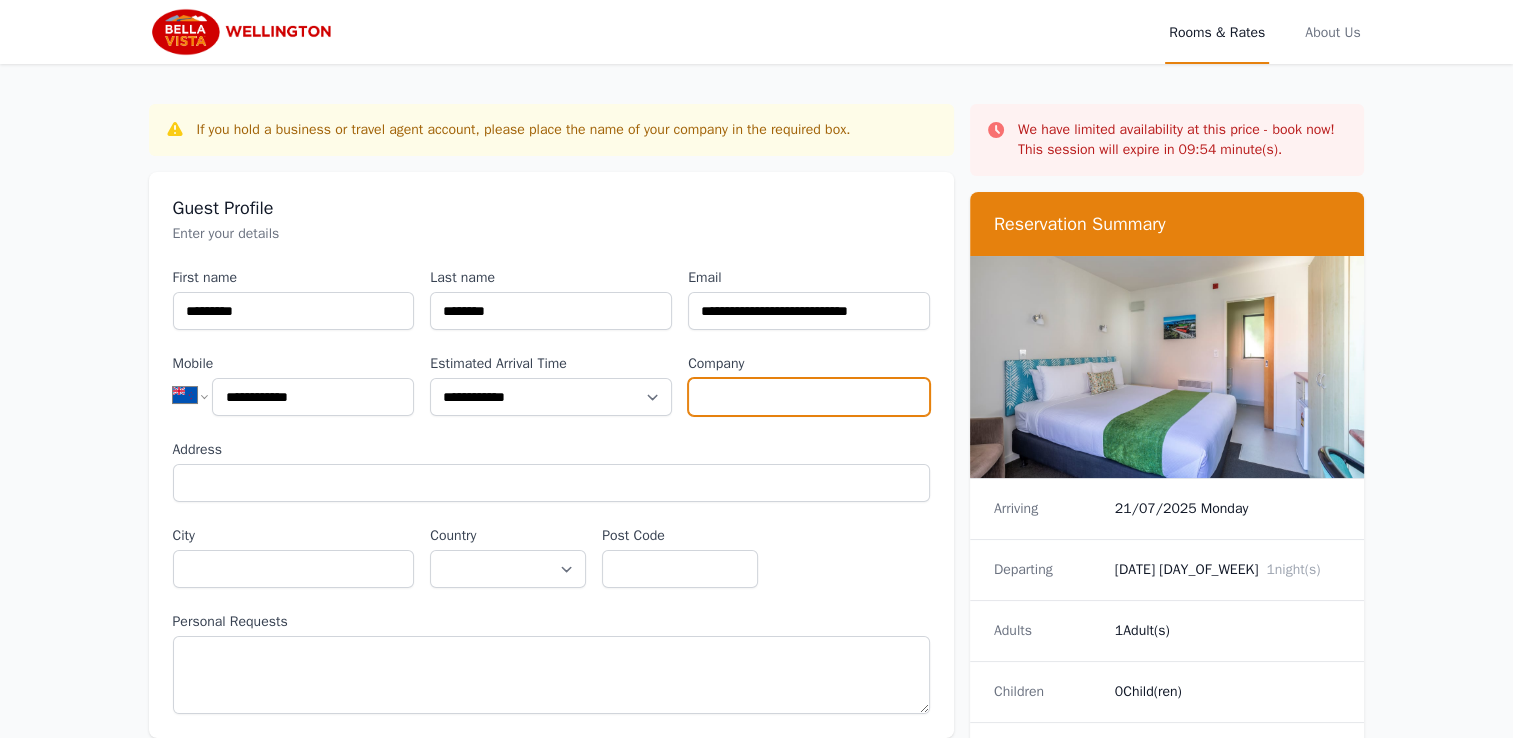 type on "**********" 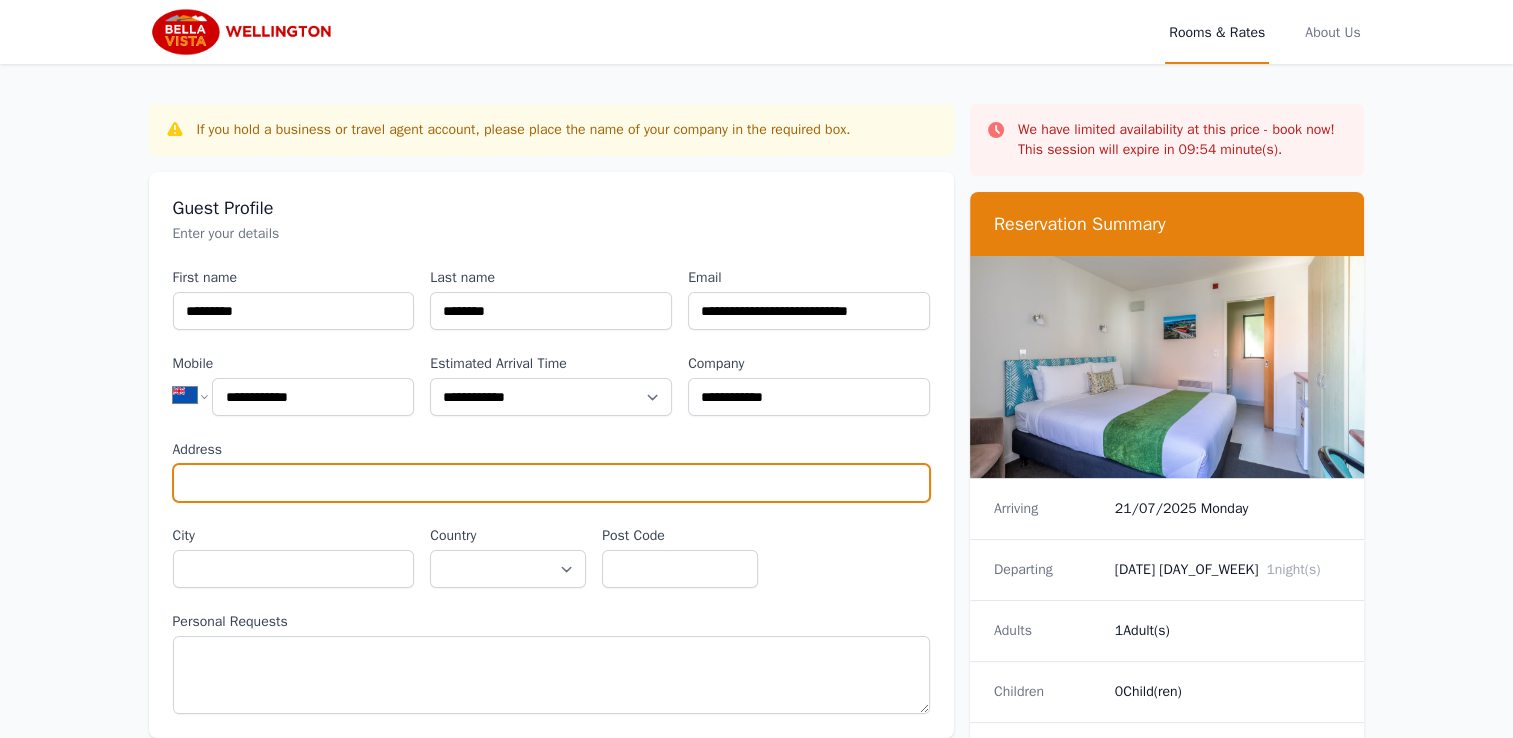 type on "**********" 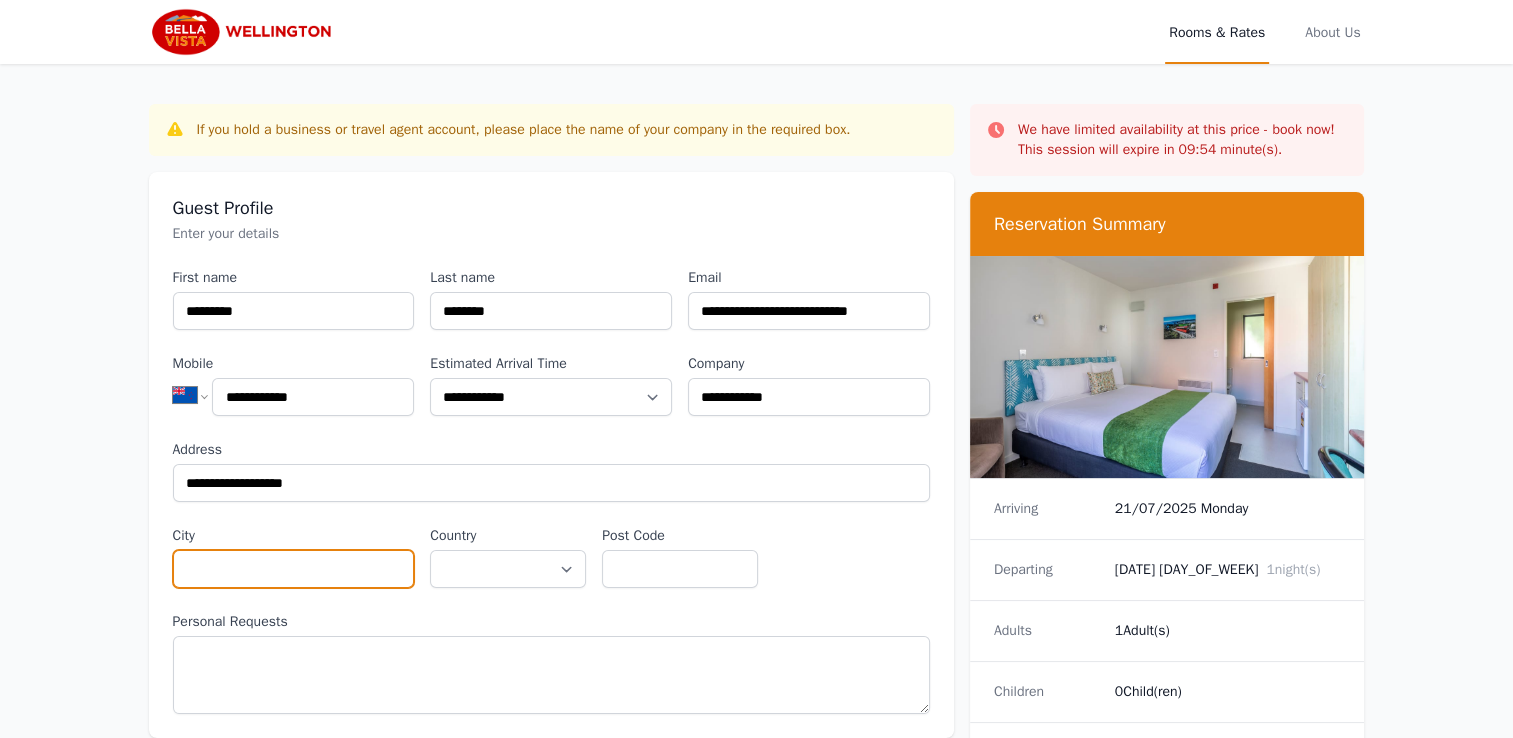 type on "*****" 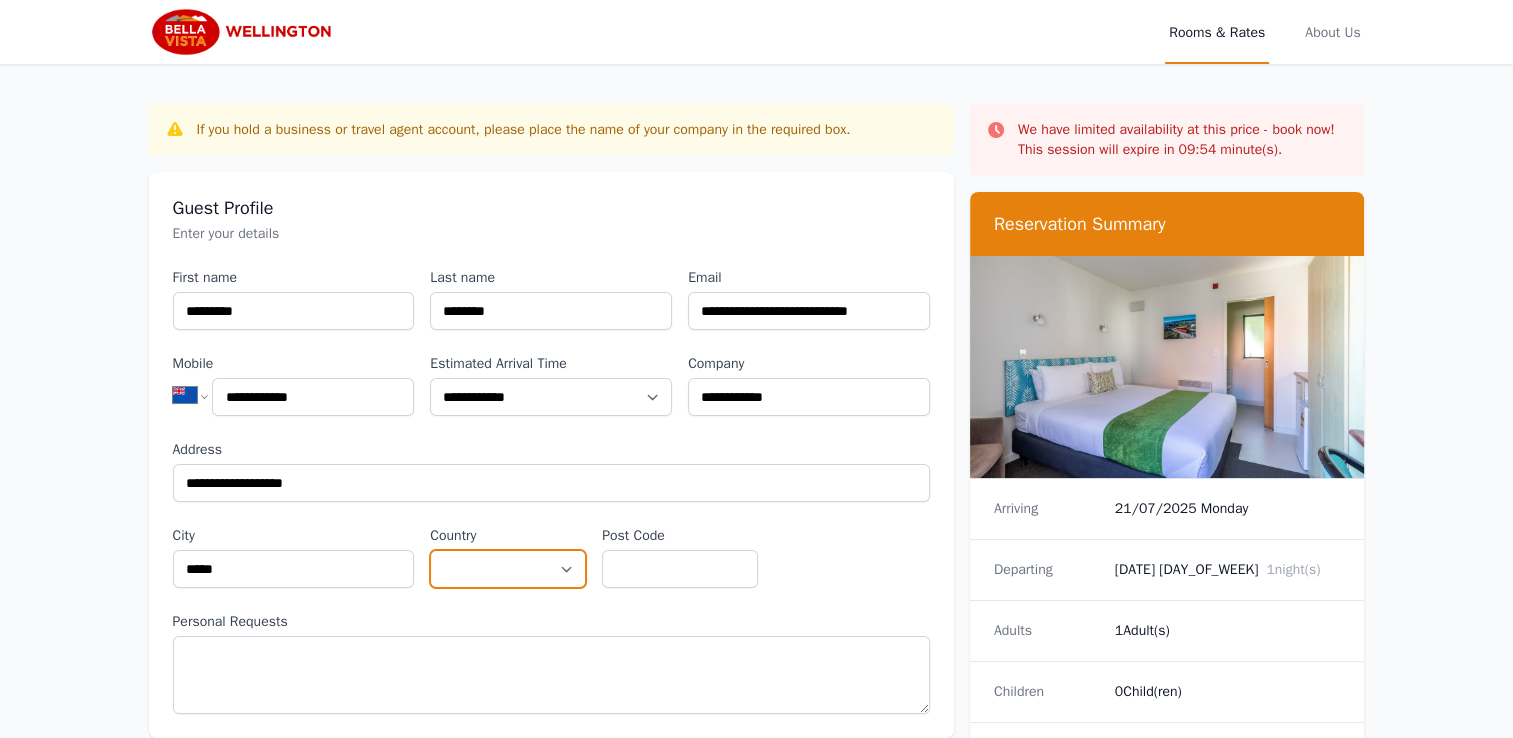 select on "*********" 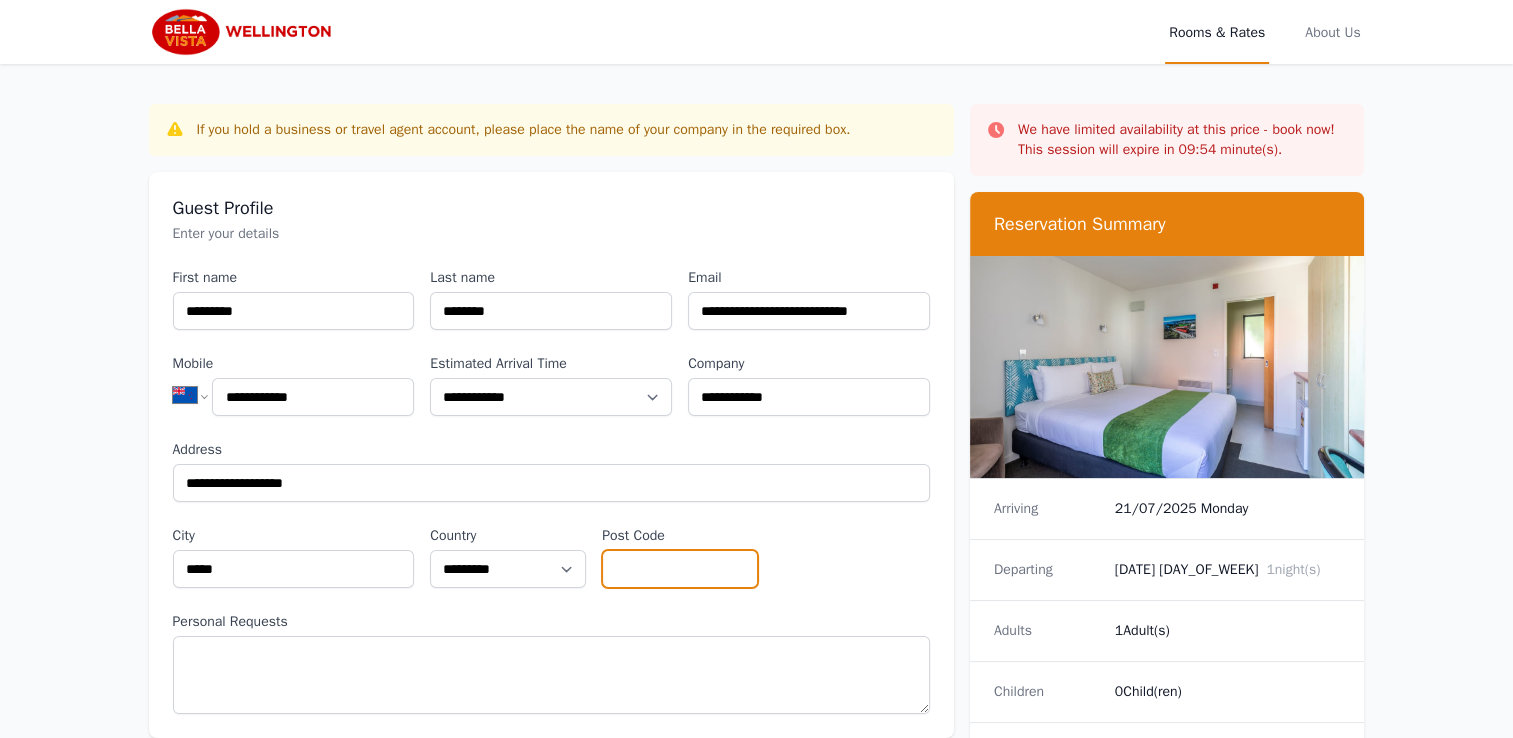 type on "****" 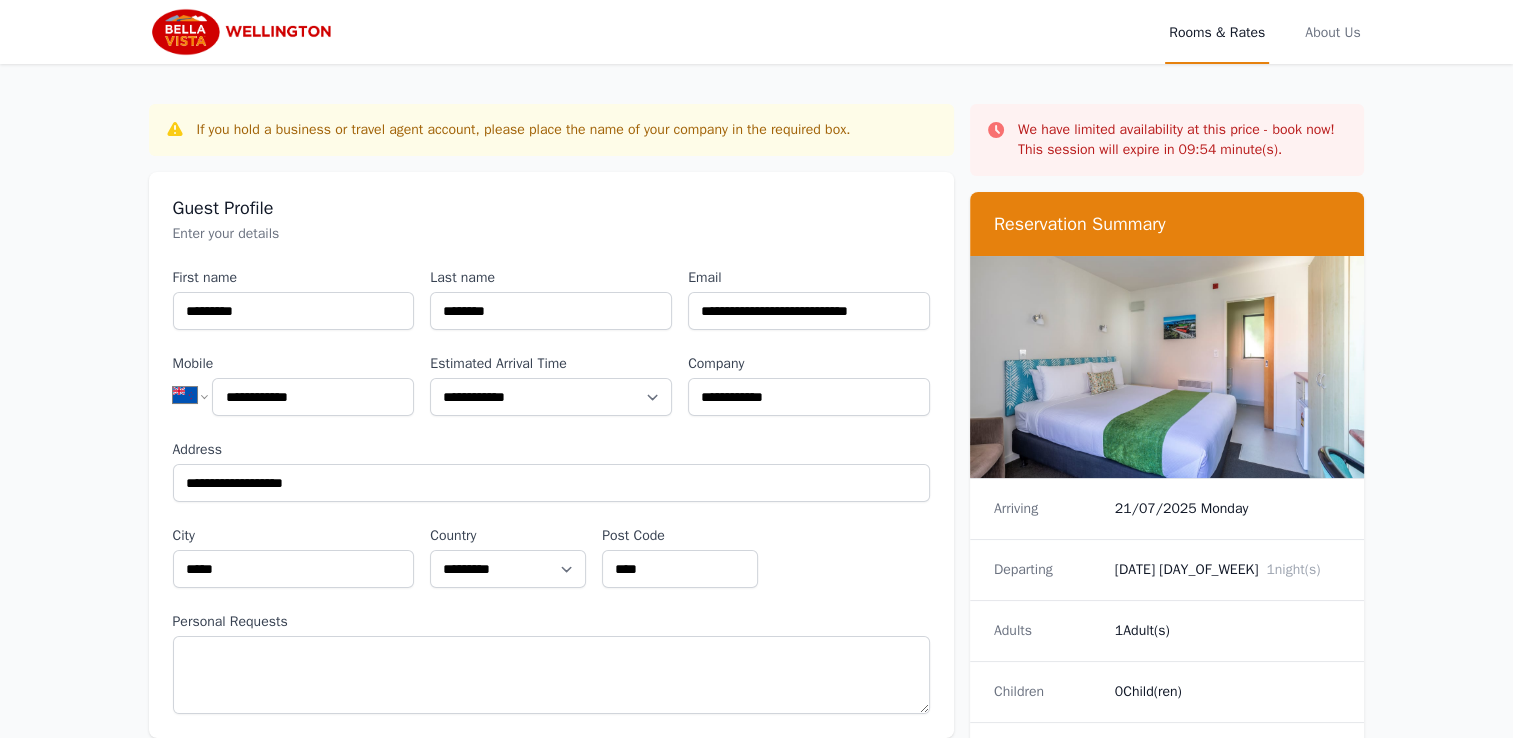 type on "**********" 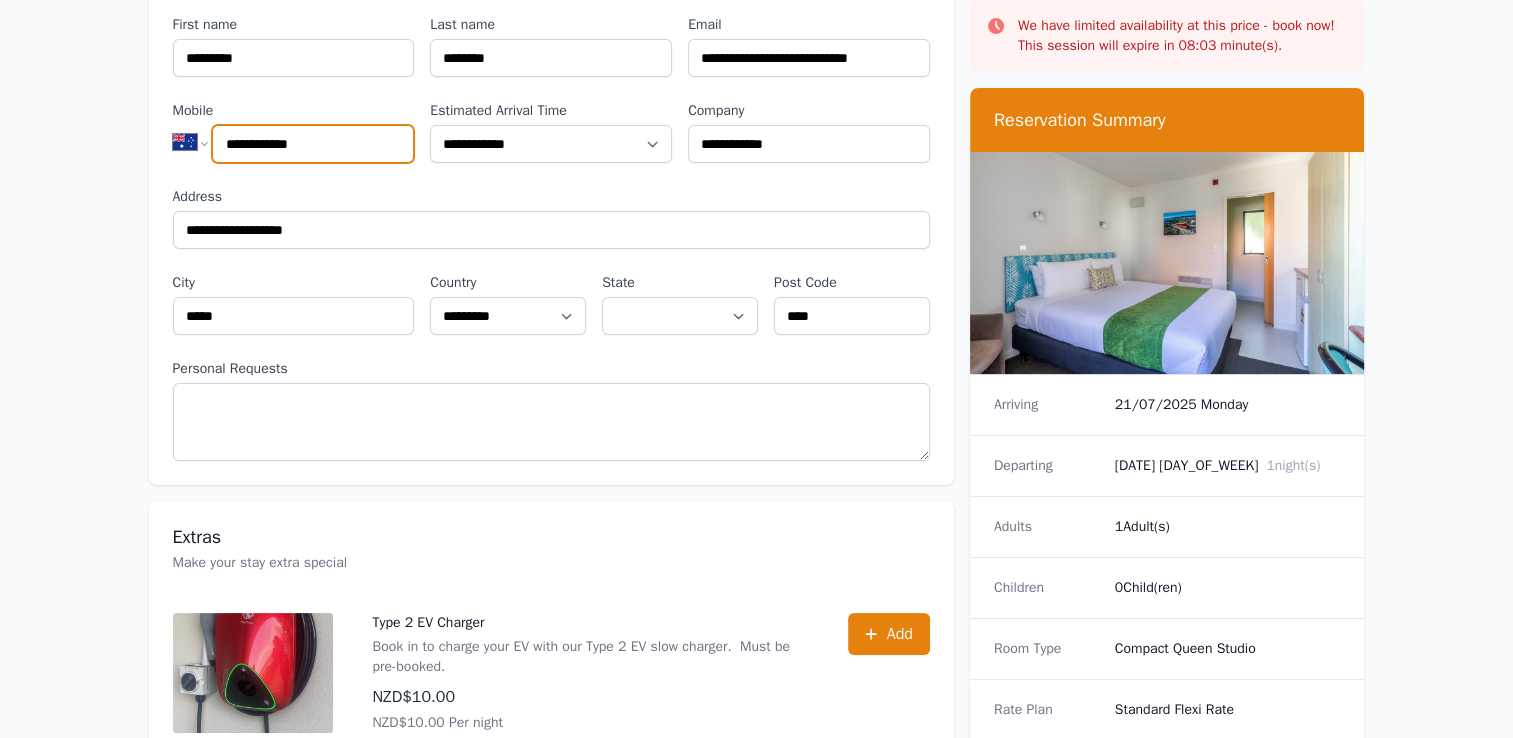 scroll, scrollTop: 300, scrollLeft: 0, axis: vertical 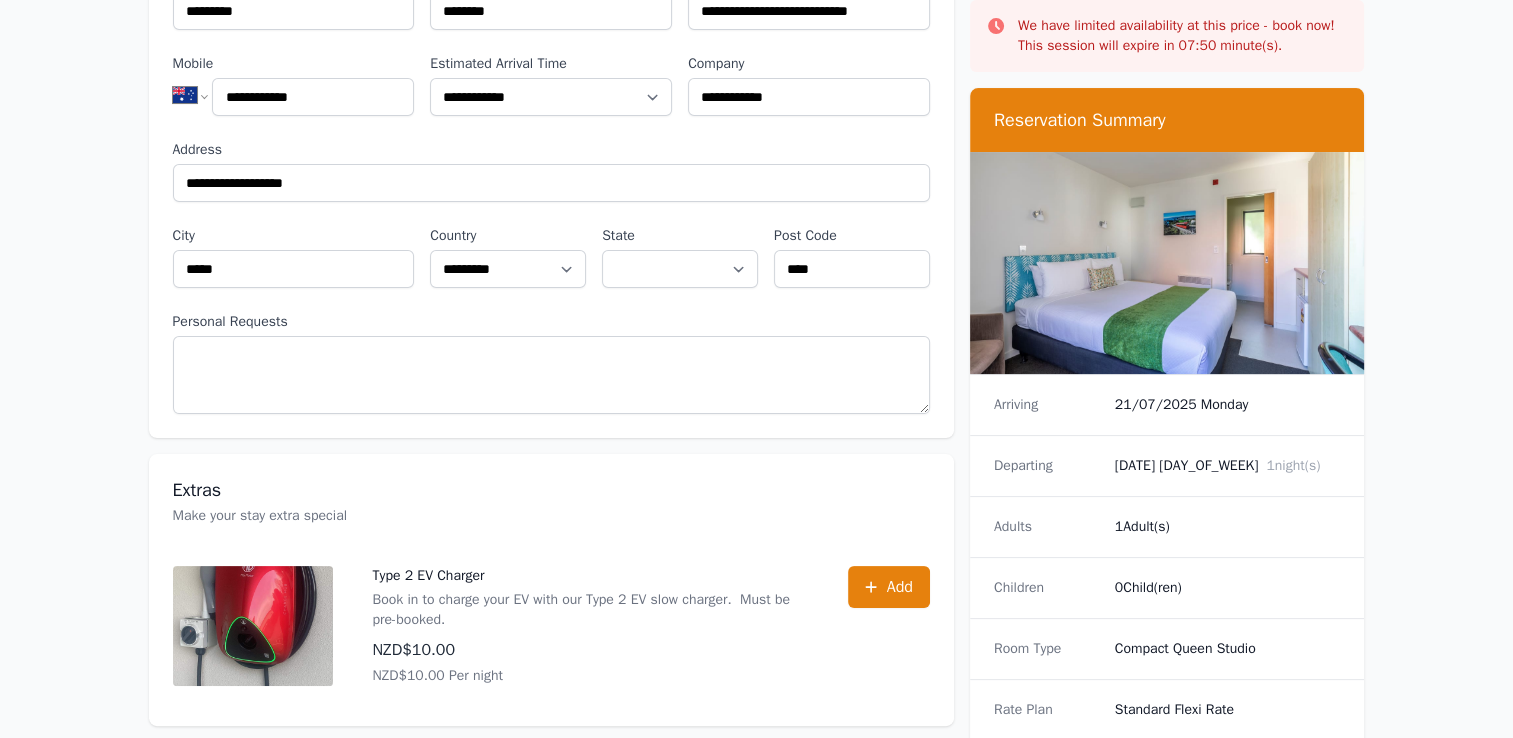 drag, startPoint x: 57, startPoint y: 398, endPoint x: 78, endPoint y: 381, distance: 27.018513 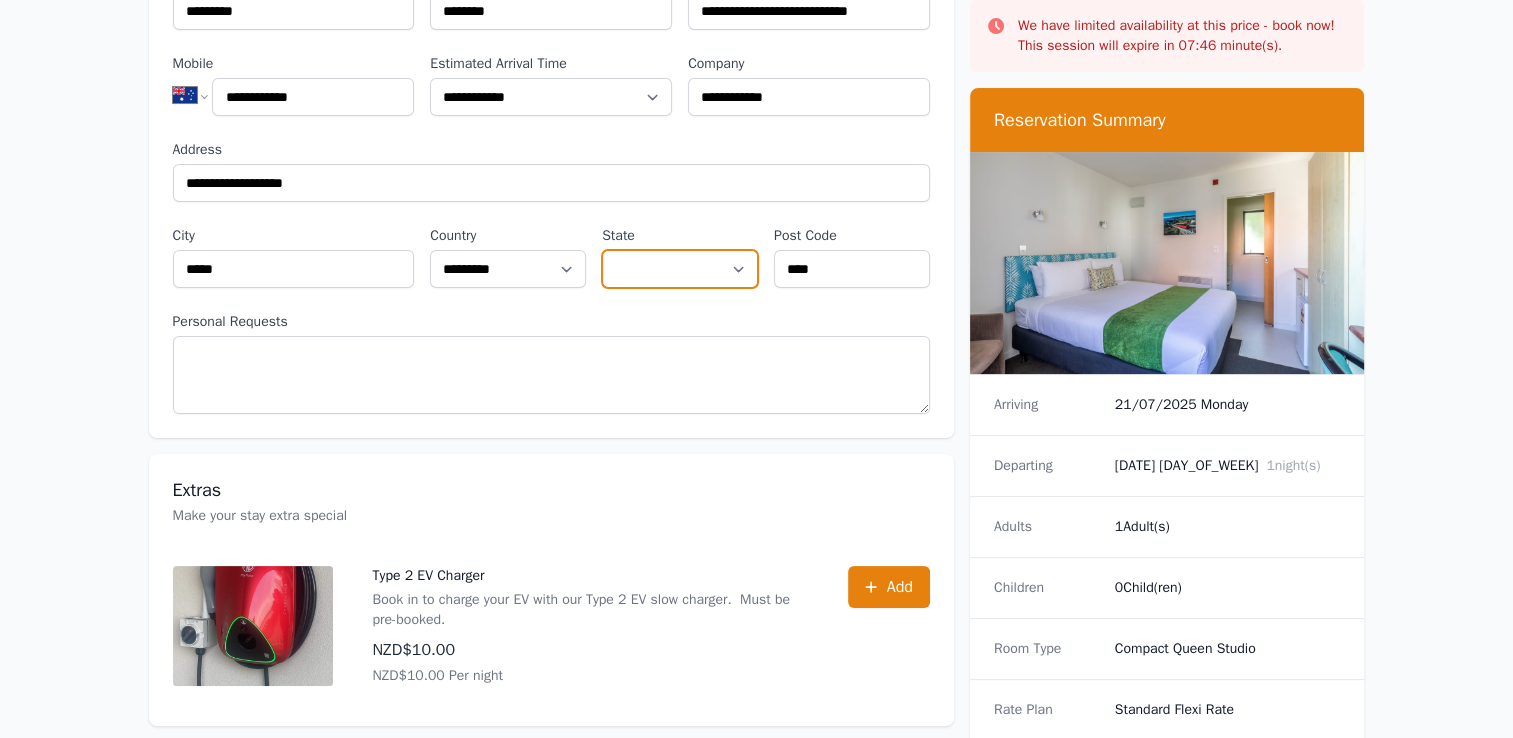 click on "**********" at bounding box center (680, 269) 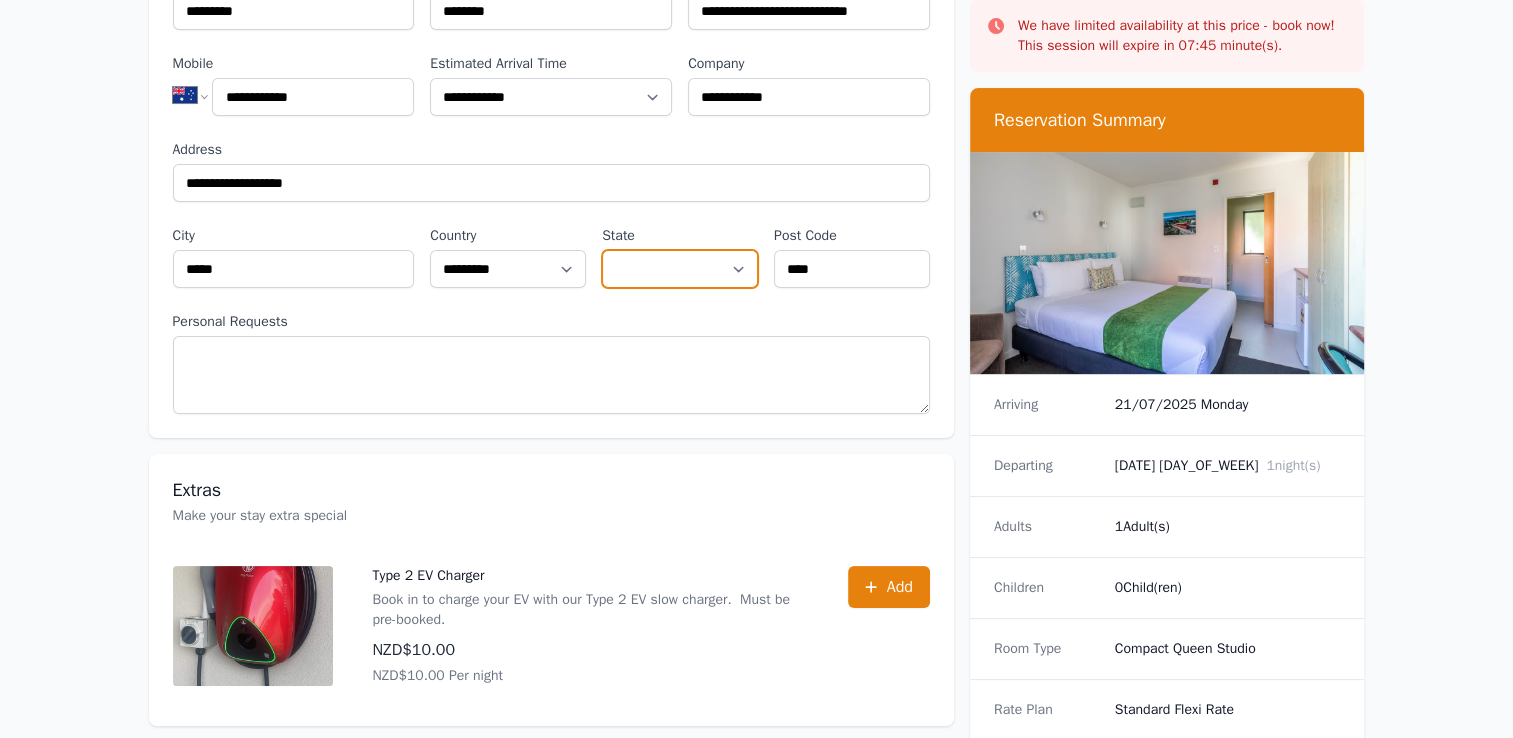 select on "**********" 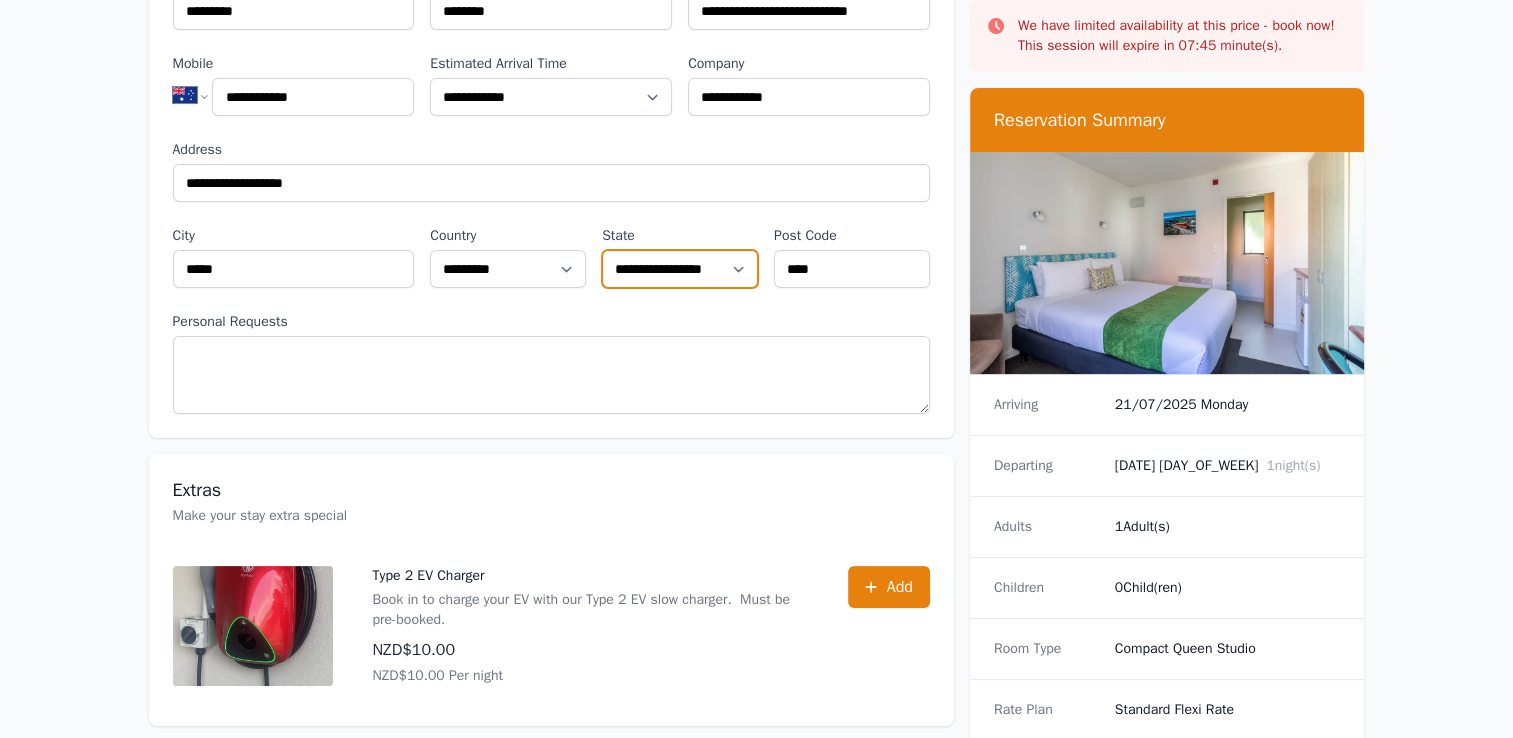 click on "**********" at bounding box center [680, 269] 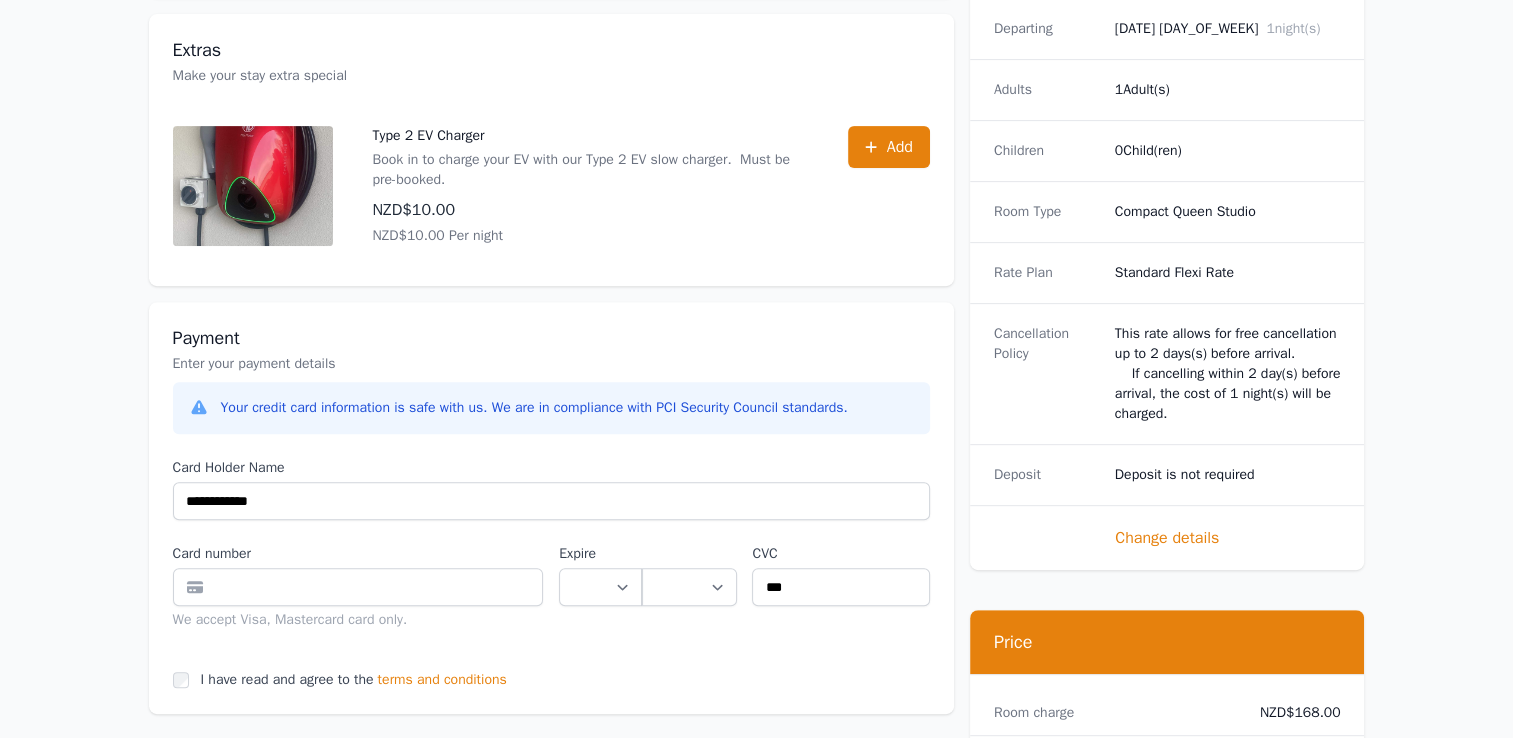scroll, scrollTop: 800, scrollLeft: 0, axis: vertical 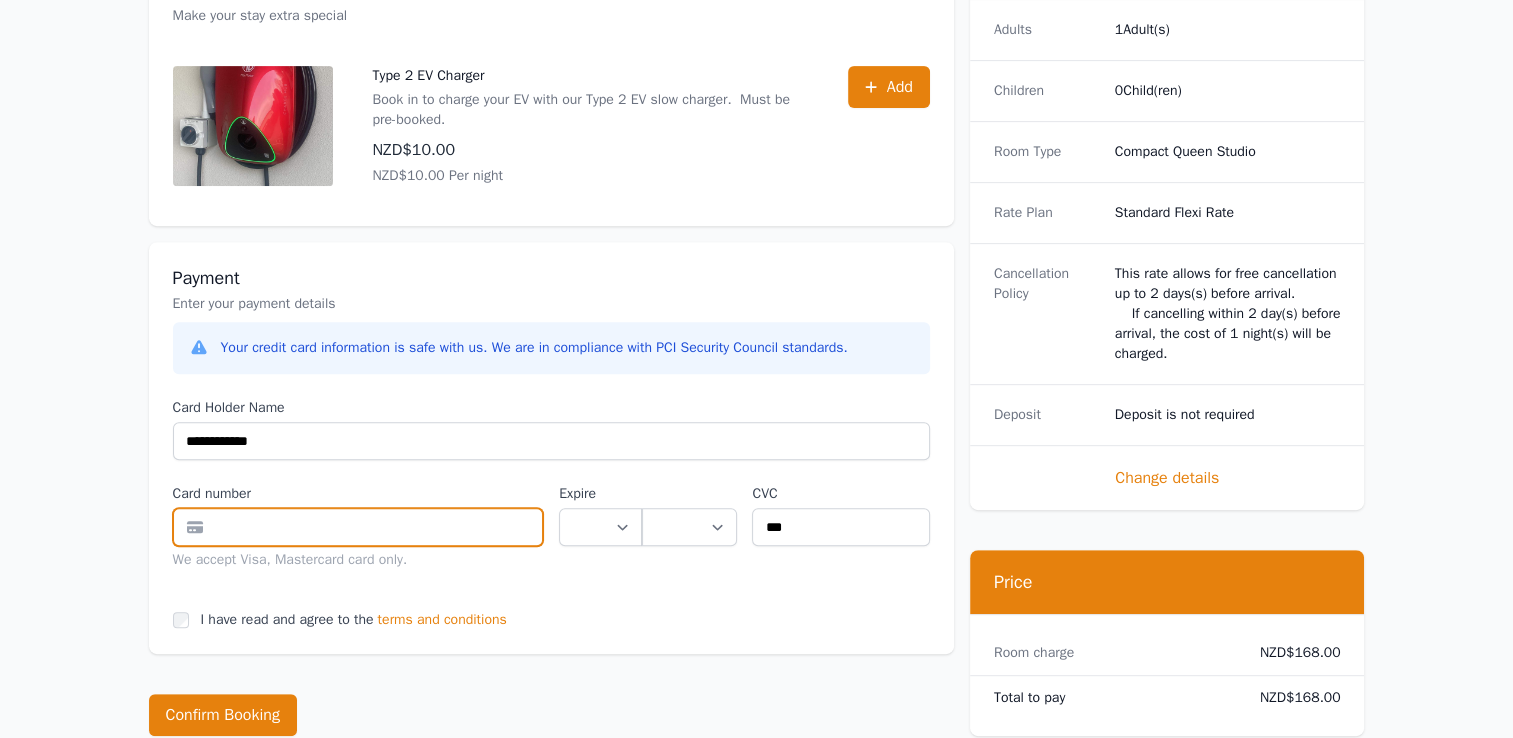 click at bounding box center [358, 527] 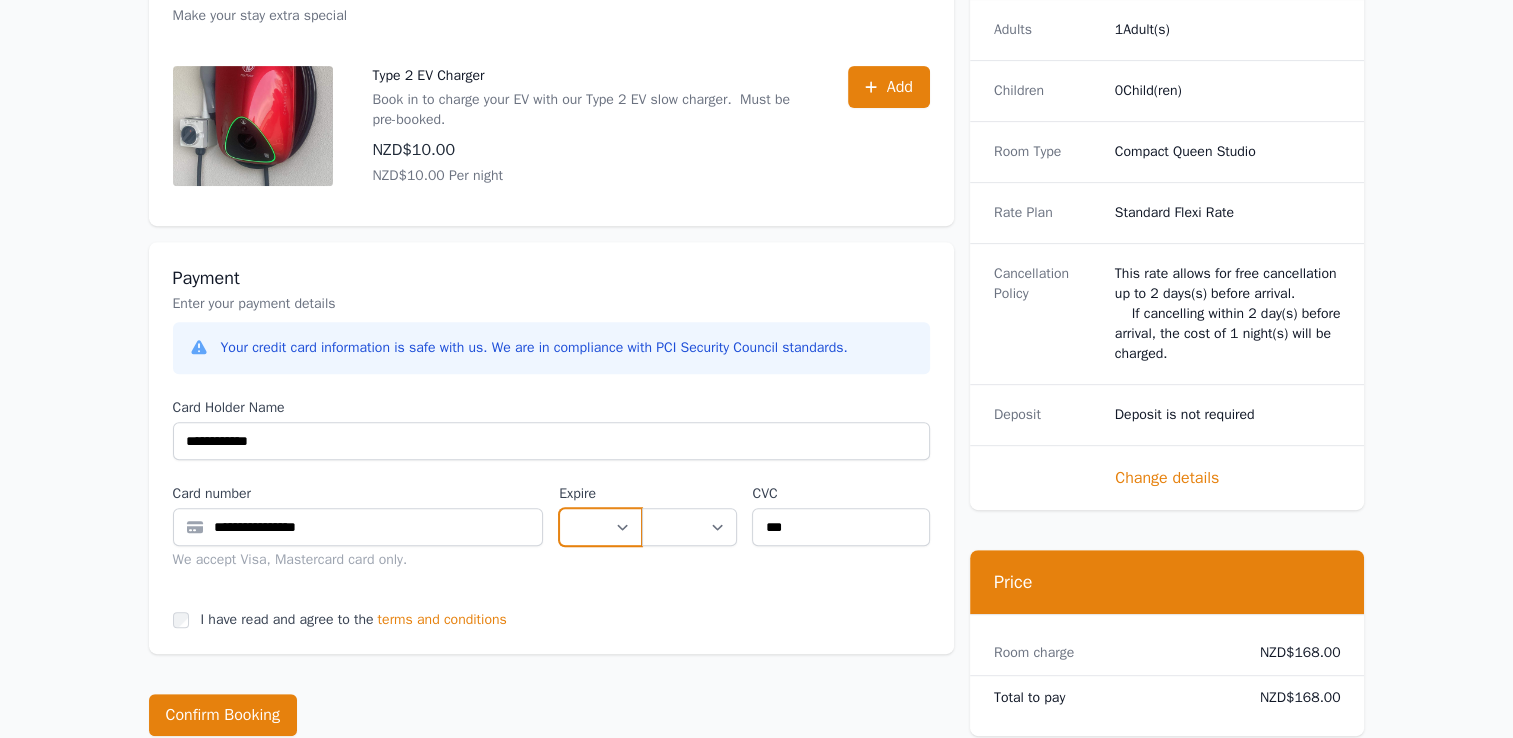 select on "**" 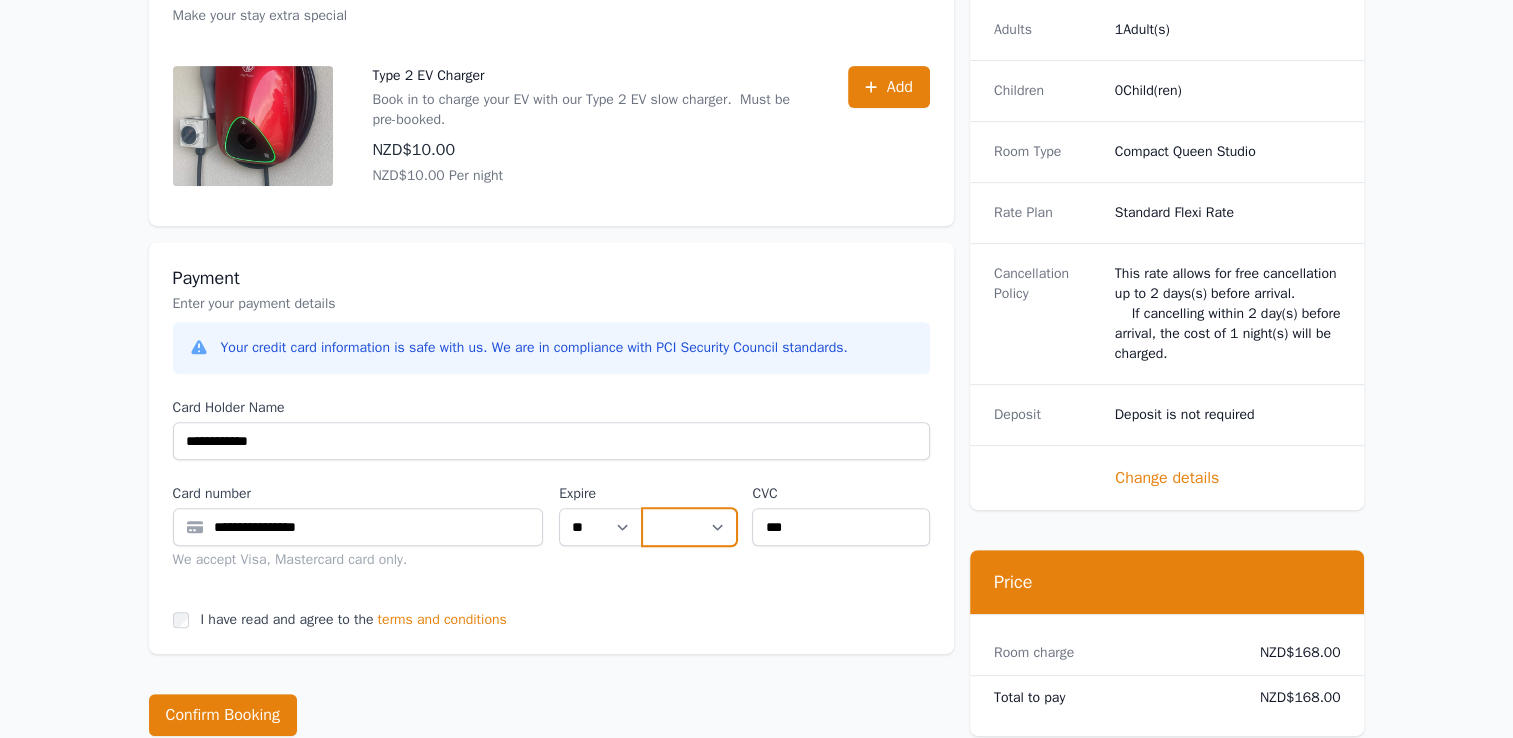 select on "**" 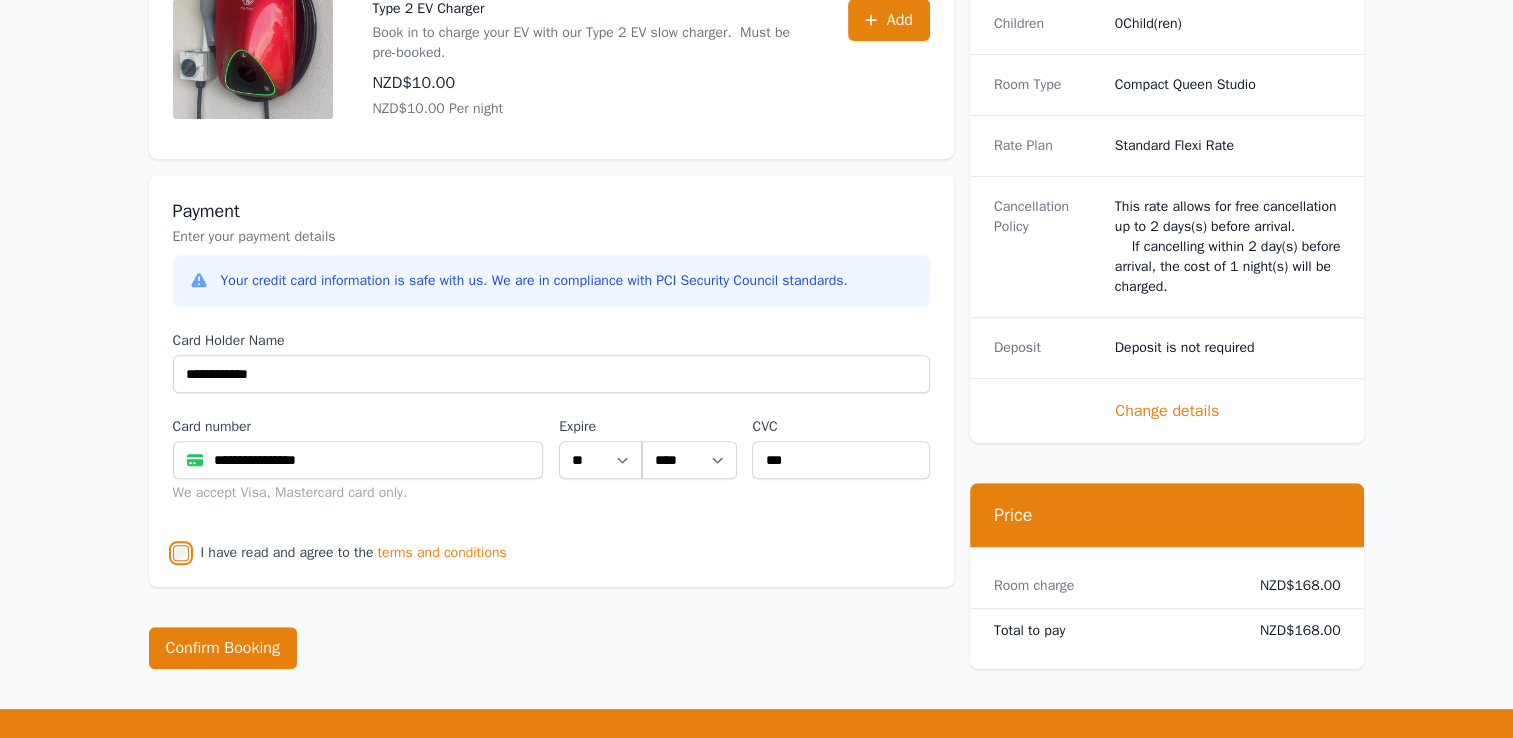 scroll, scrollTop: 1070, scrollLeft: 0, axis: vertical 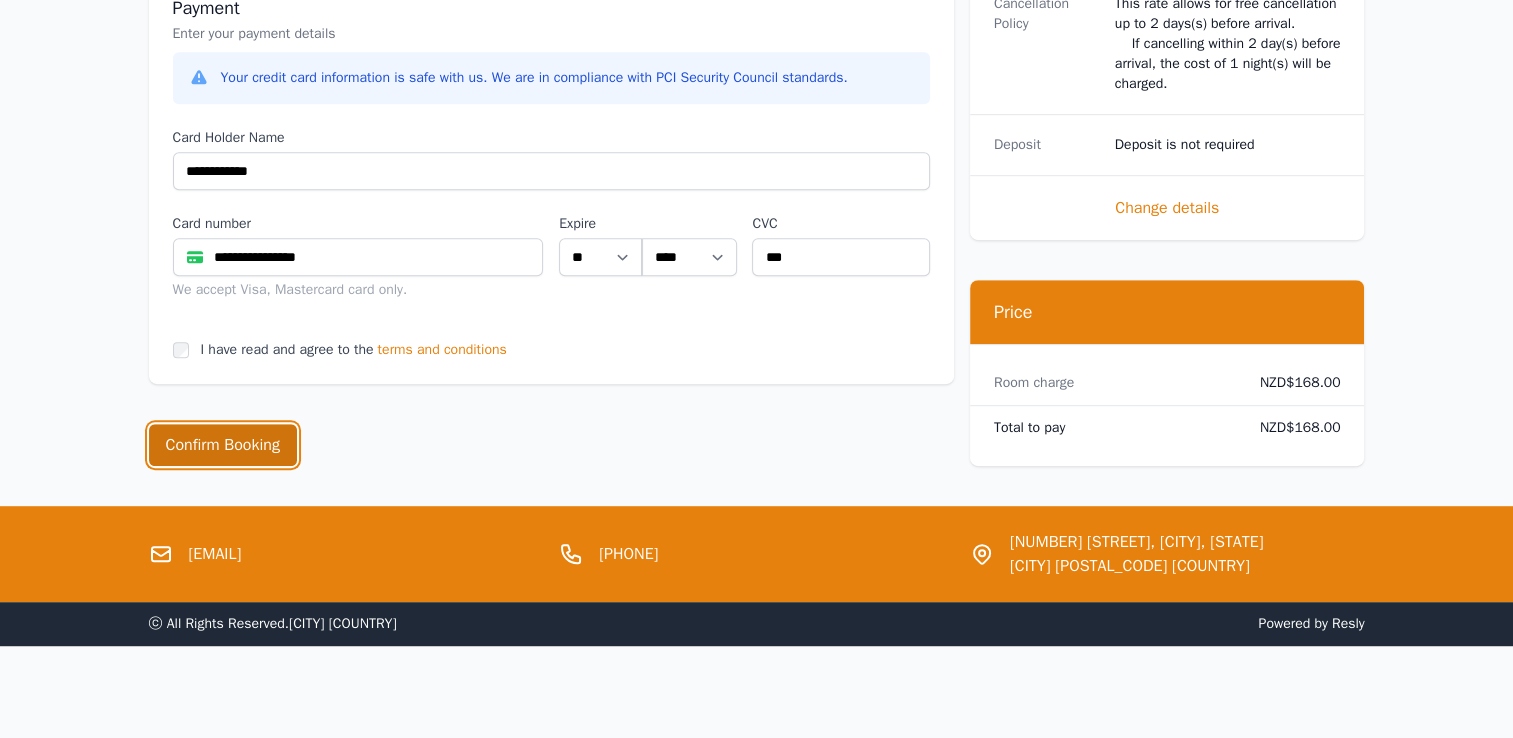 click on "Confirm Booking" at bounding box center [223, 445] 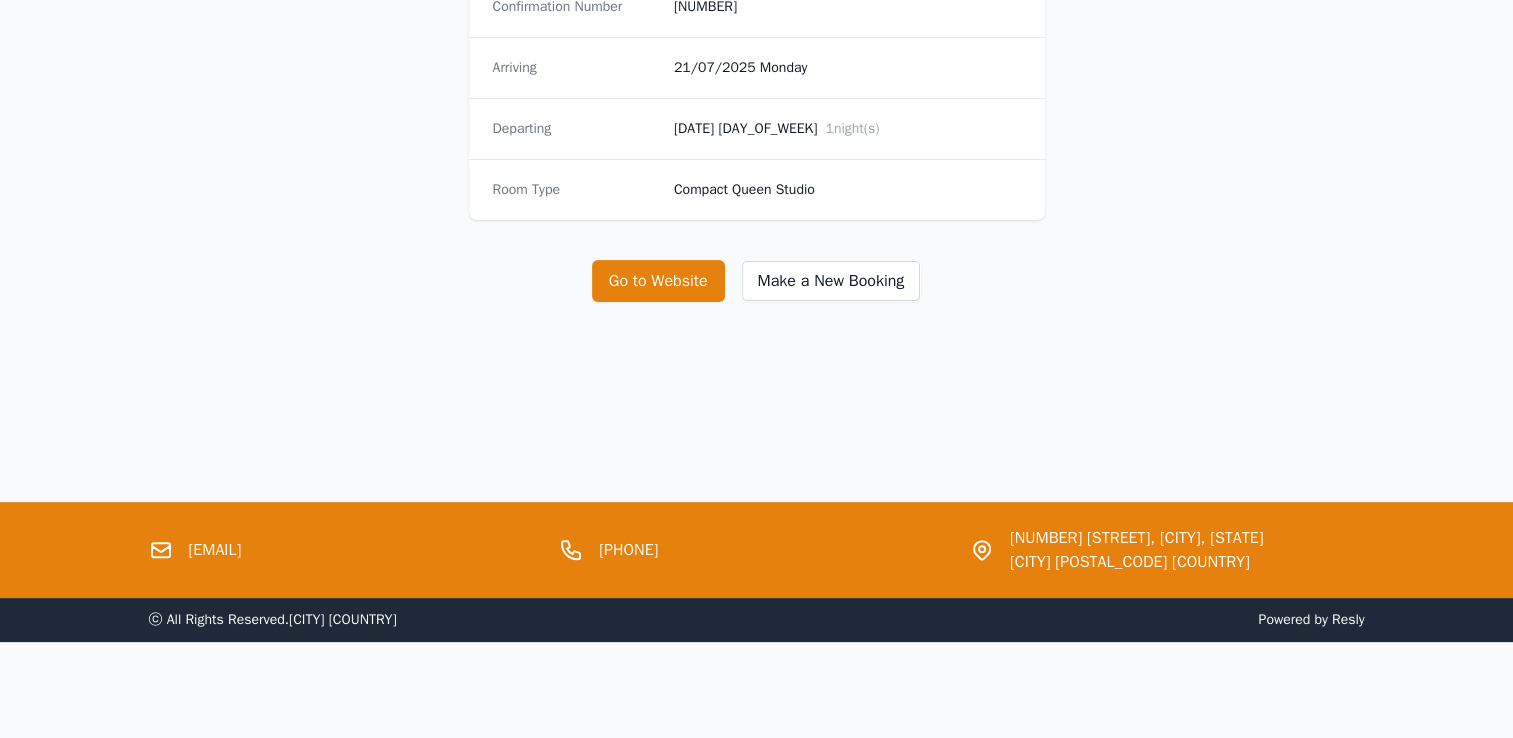 scroll, scrollTop: 0, scrollLeft: 0, axis: both 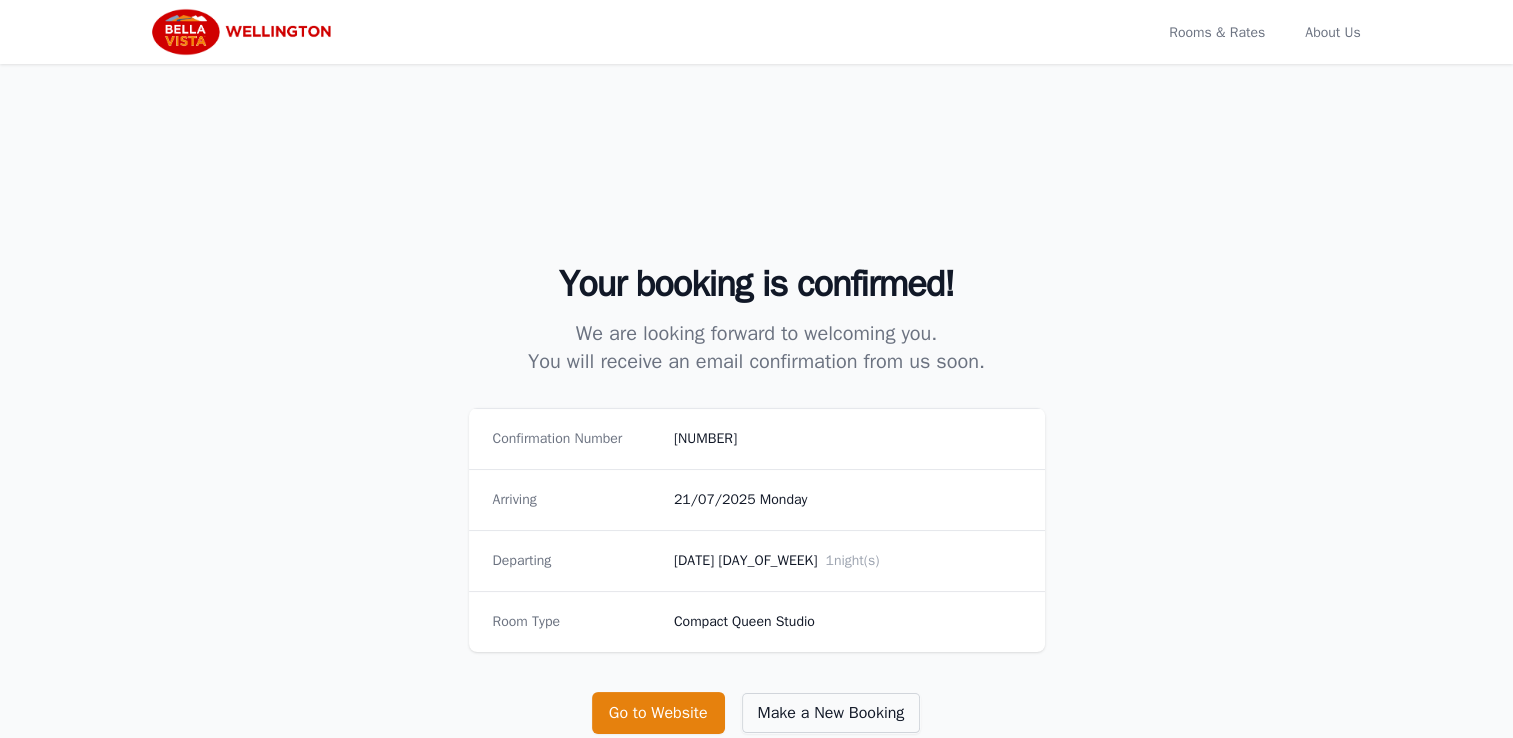 click on "Make a New Booking" at bounding box center (831, 713) 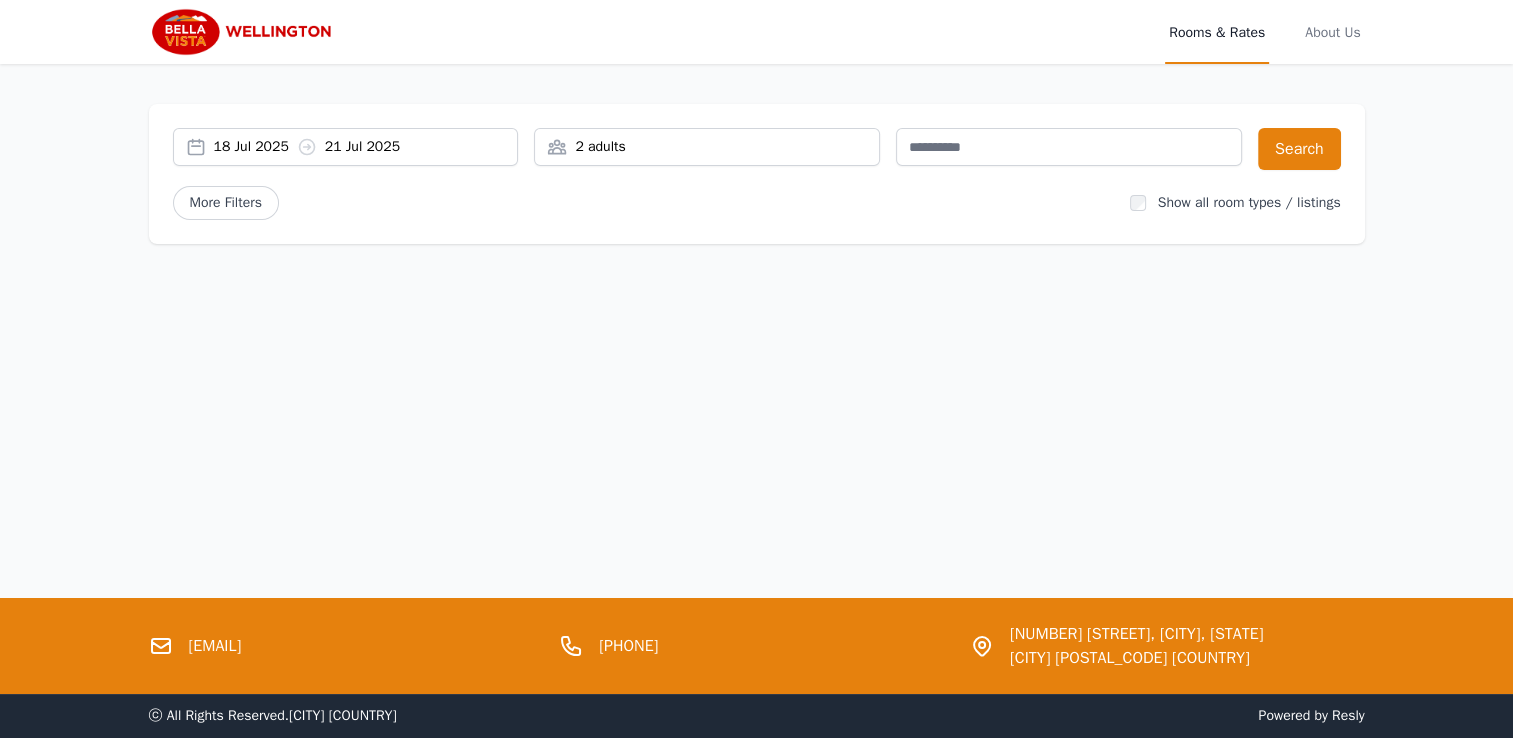 click on "18 Jul 2025 21 Jul 2025" at bounding box center (366, 147) 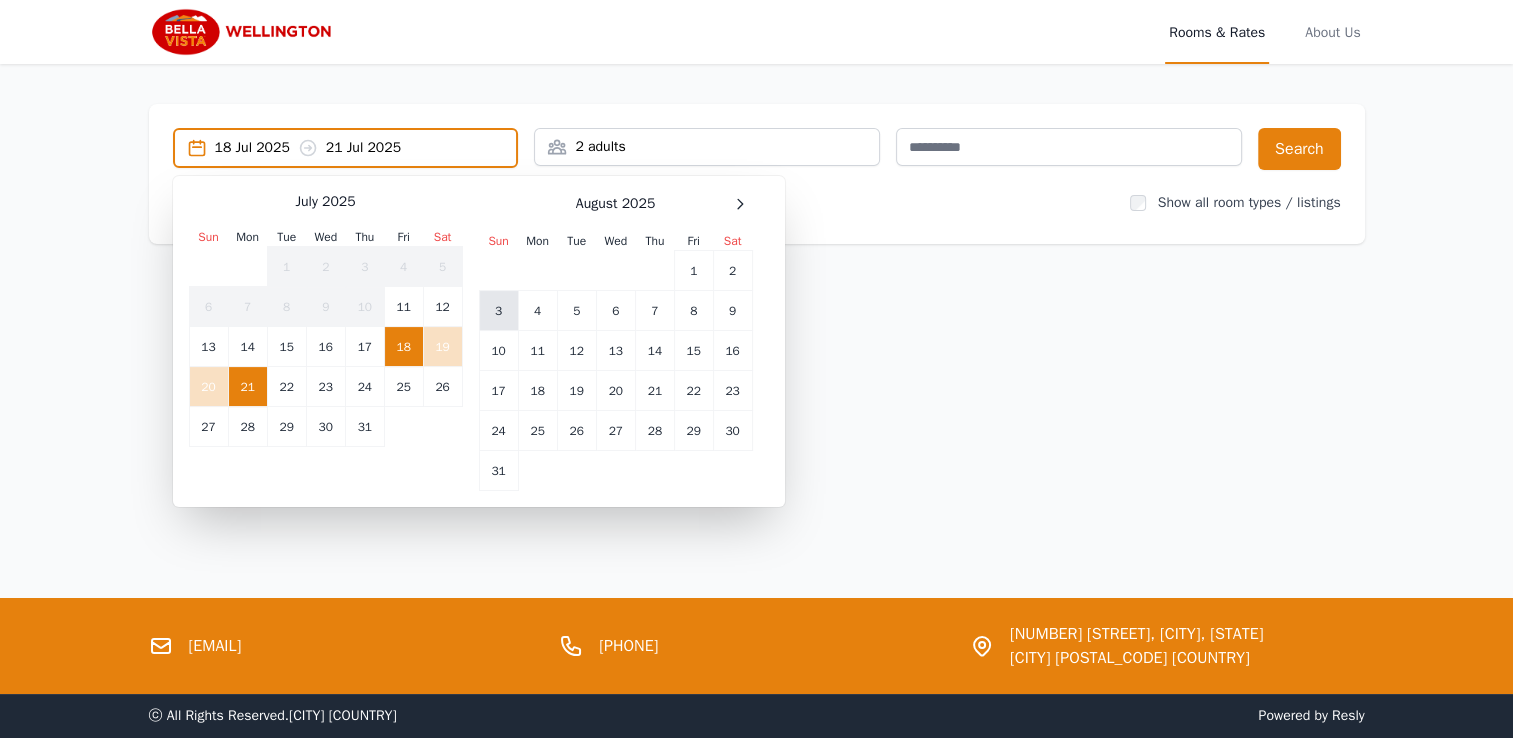 click on "3" at bounding box center (498, 311) 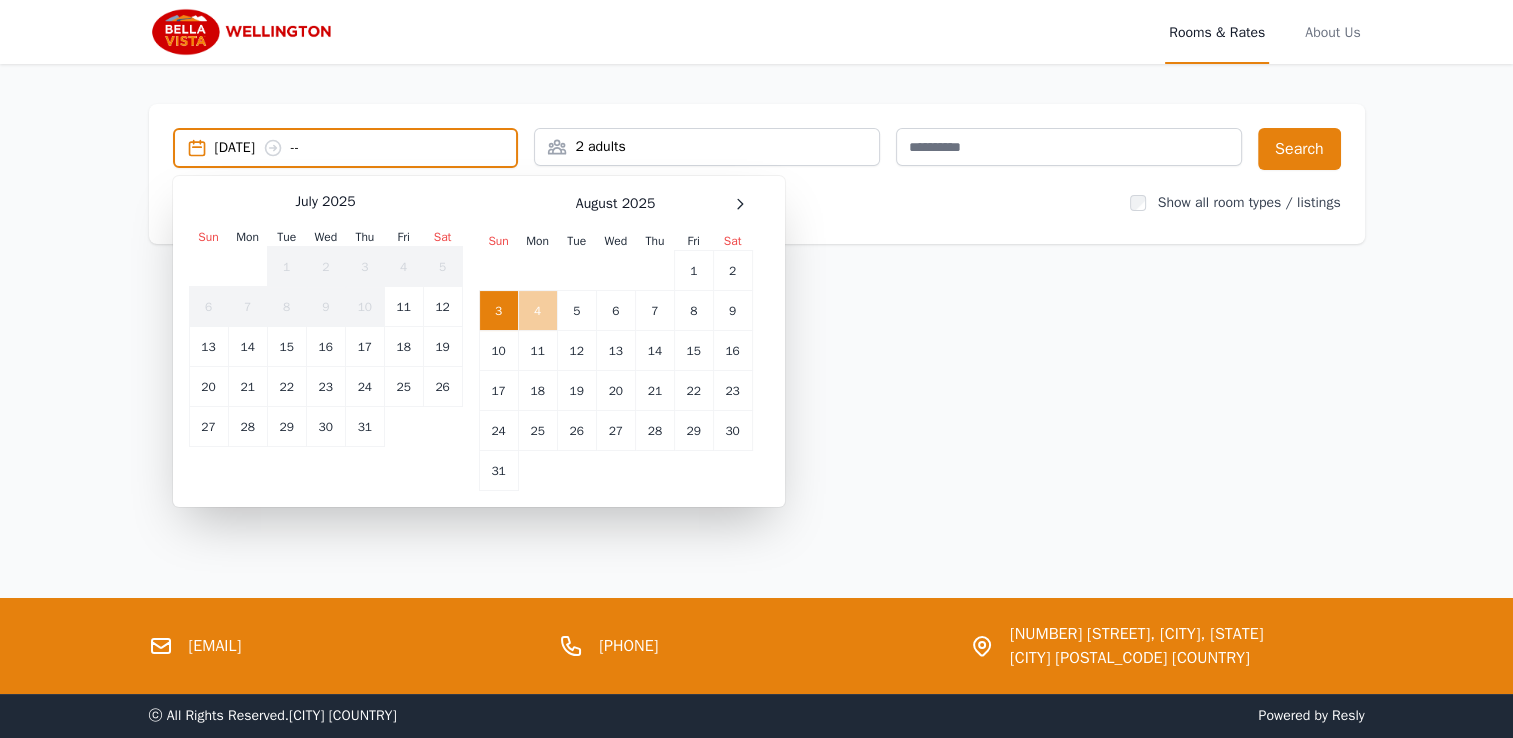 click on "4" at bounding box center (537, 311) 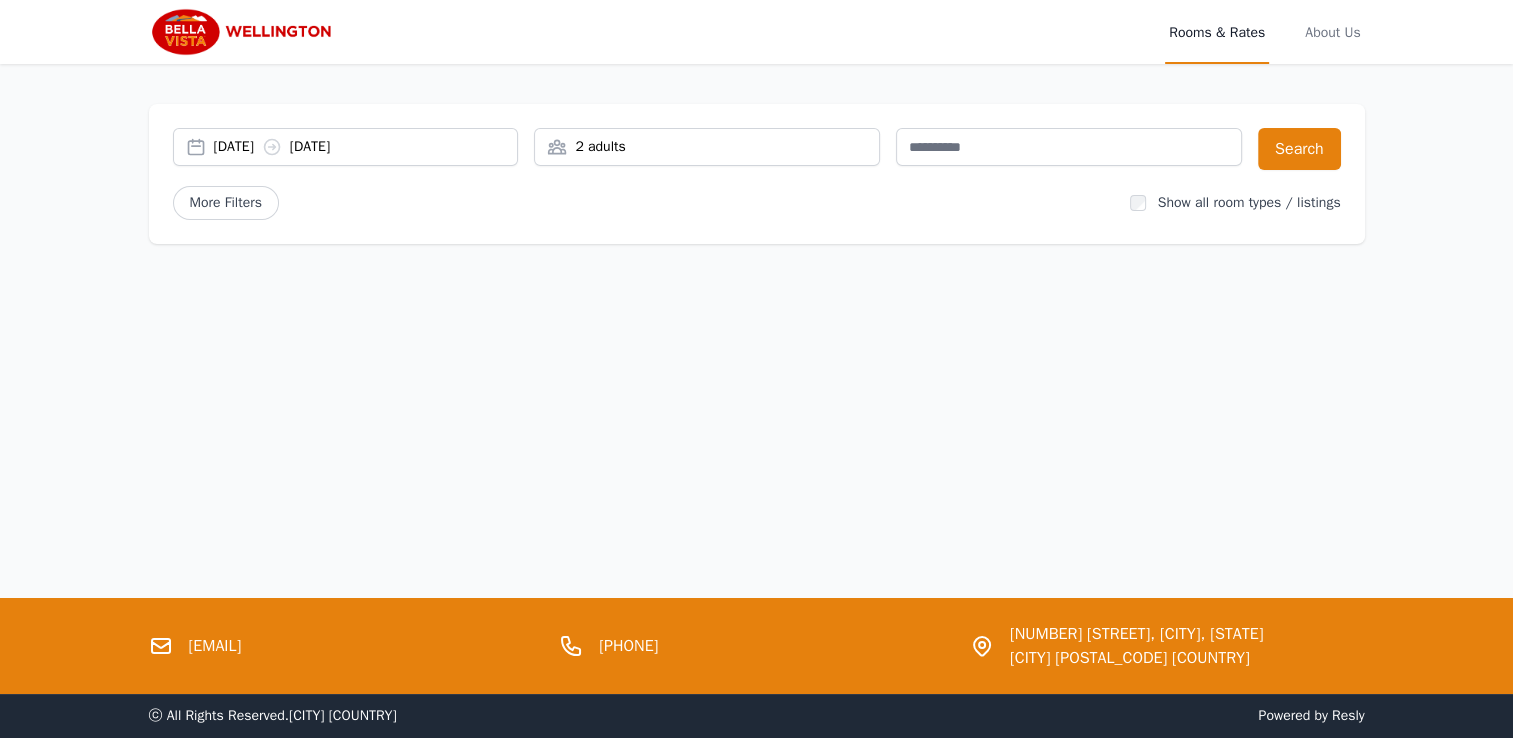 click on "2 adults" at bounding box center [707, 147] 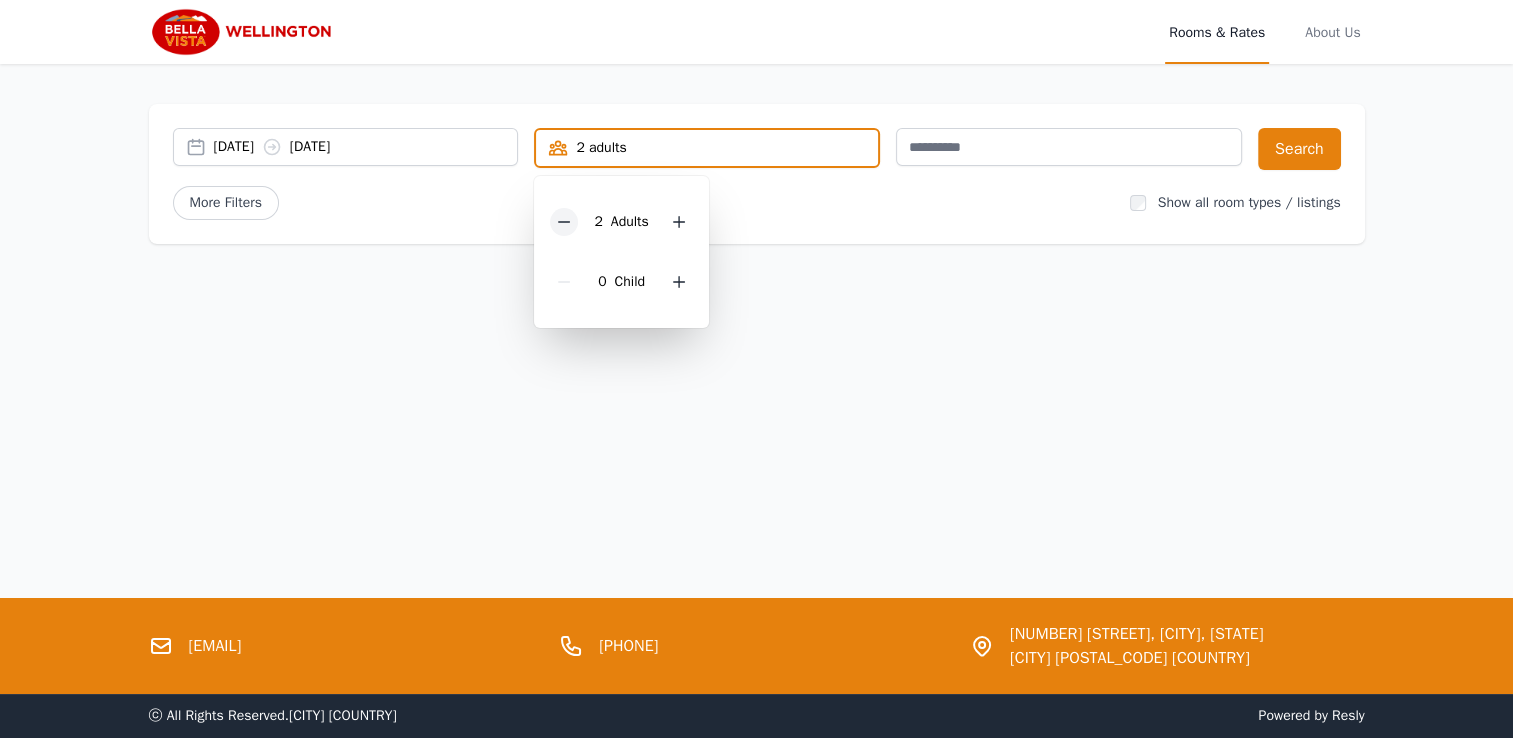 click 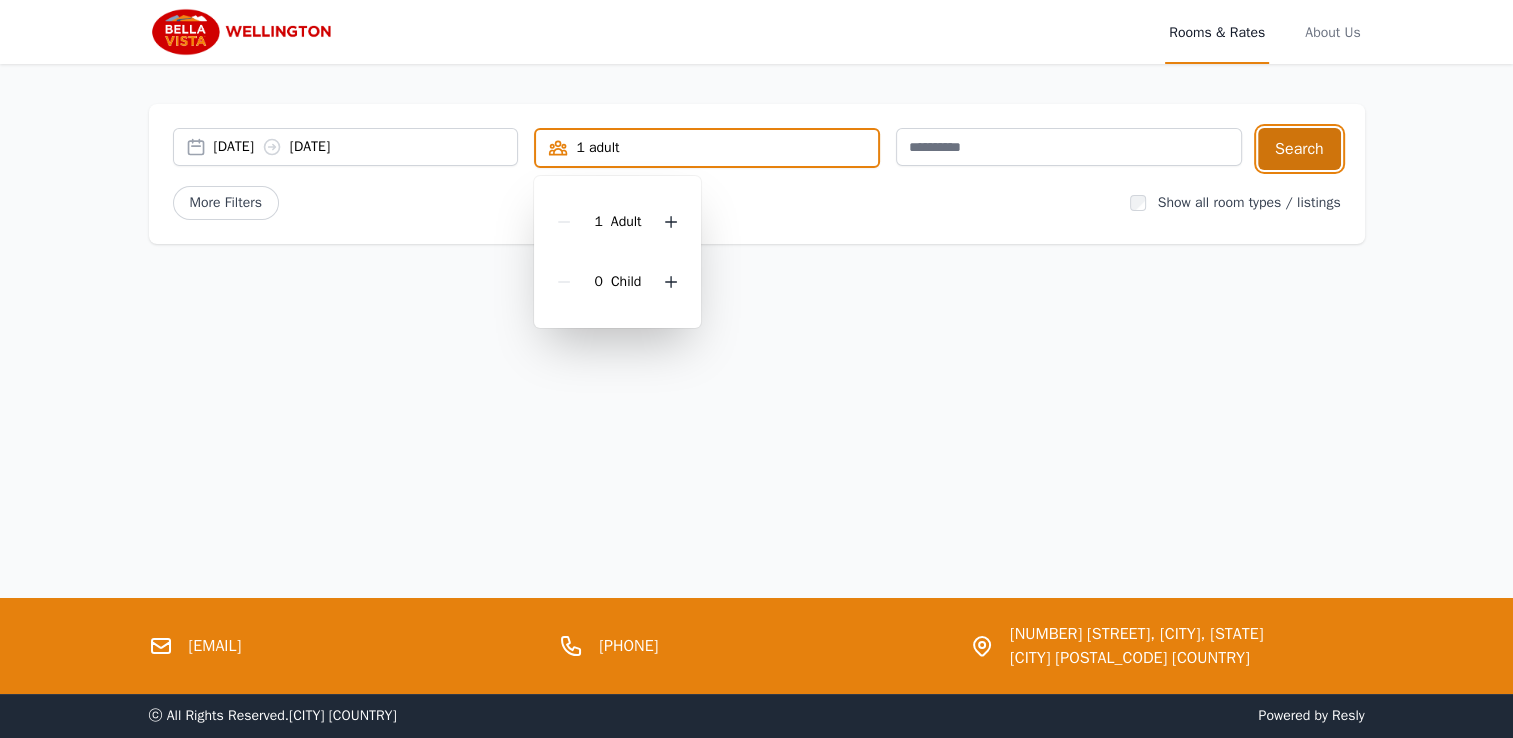 click on "Search" at bounding box center (1299, 149) 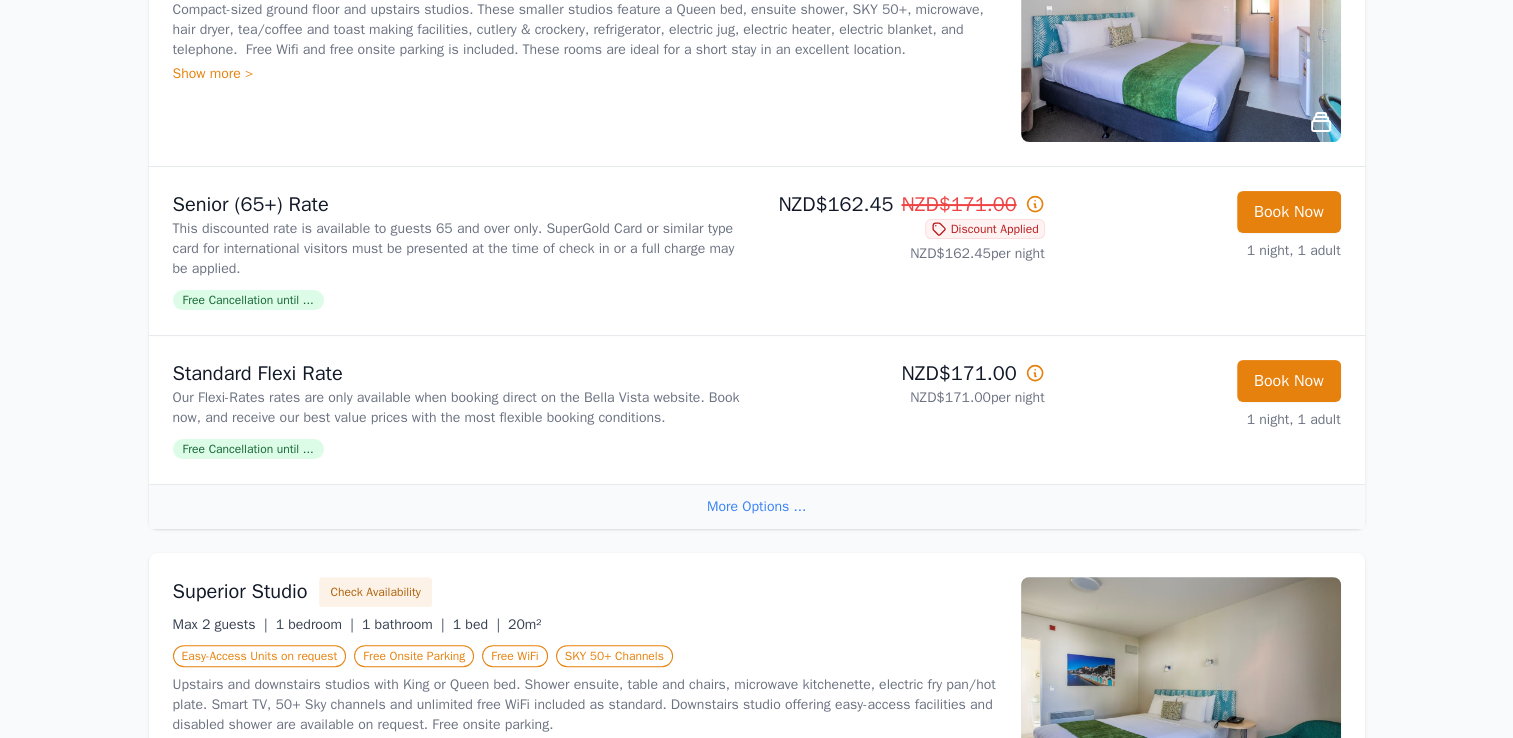 scroll, scrollTop: 400, scrollLeft: 0, axis: vertical 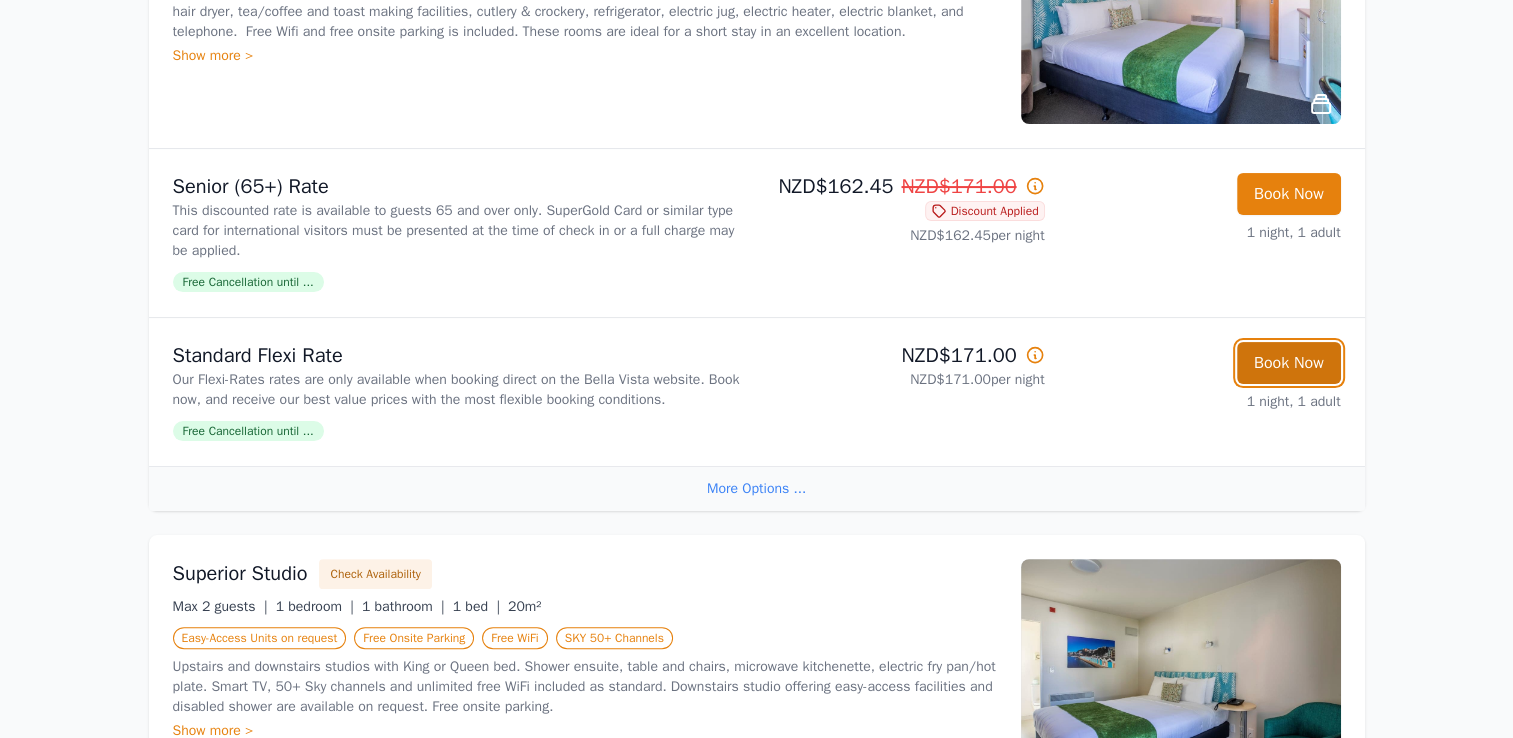 click on "Book Now" at bounding box center (1289, 363) 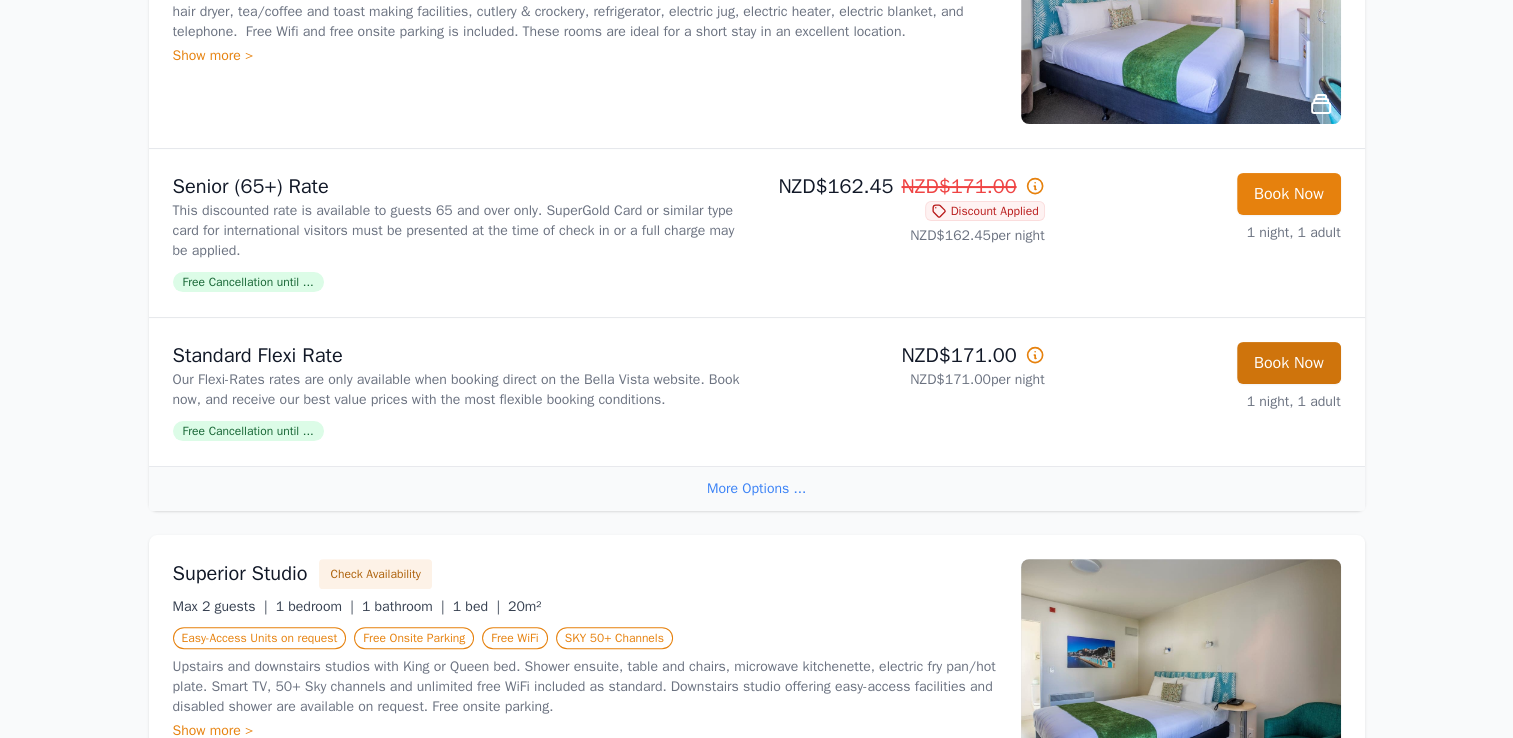 select on "**" 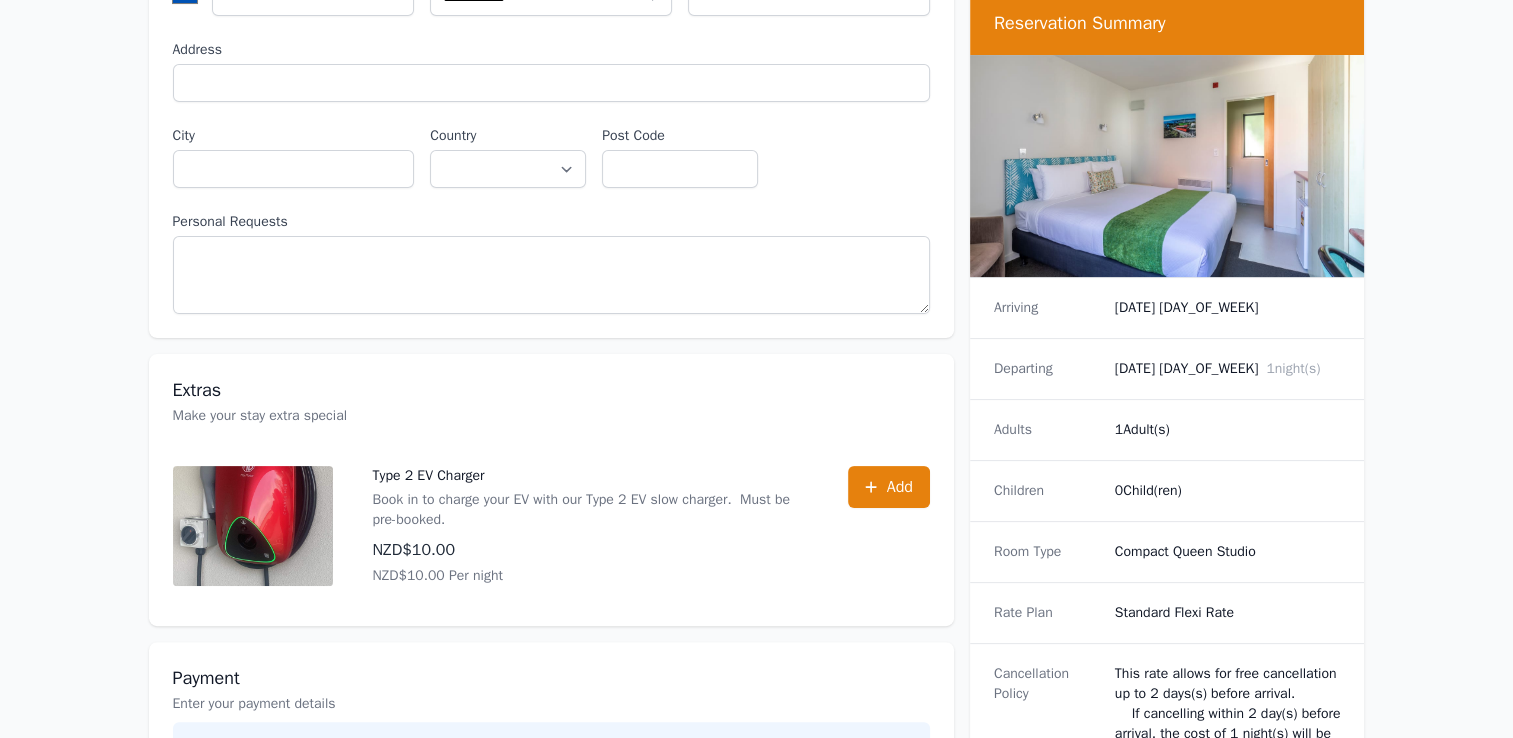 scroll, scrollTop: 0, scrollLeft: 0, axis: both 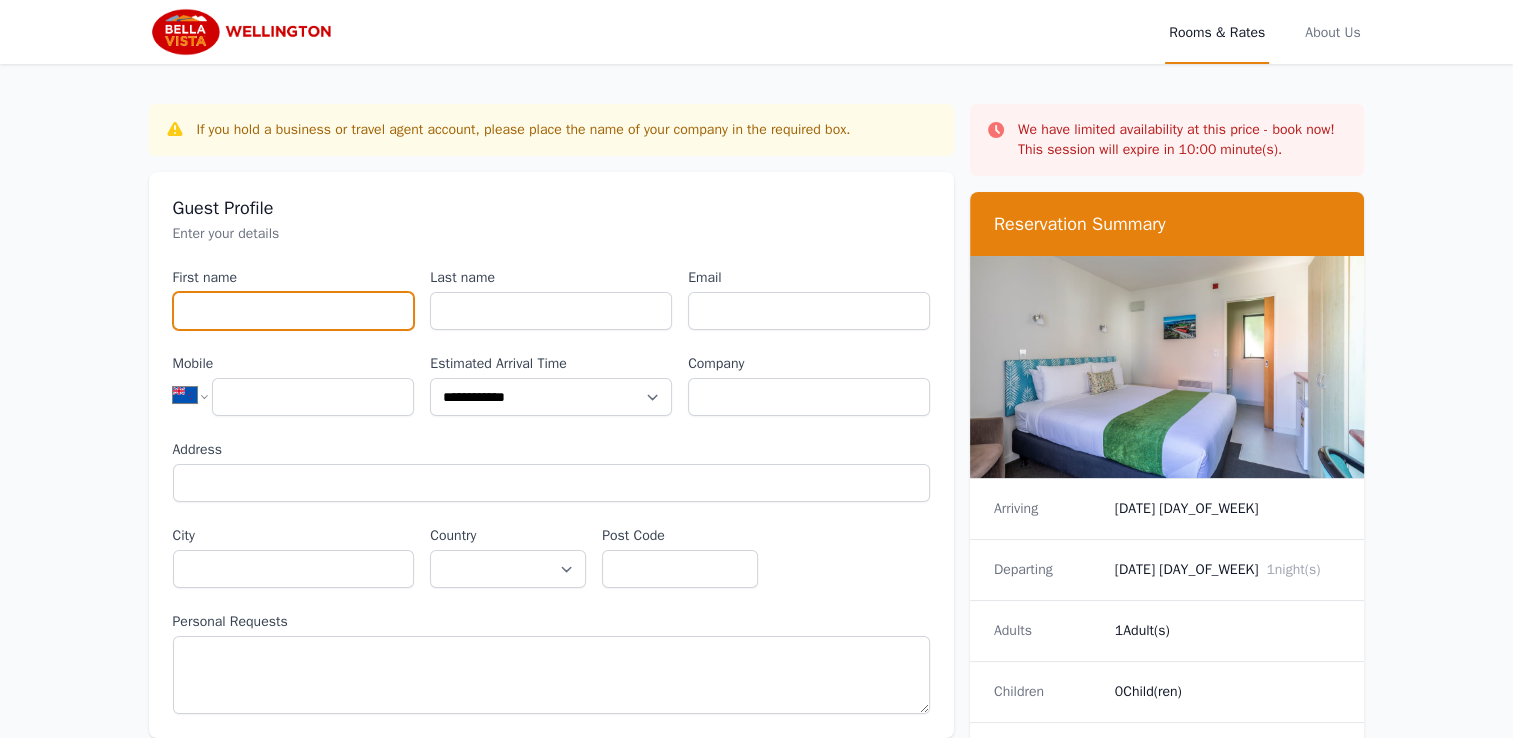 click on "First name" at bounding box center (294, 311) 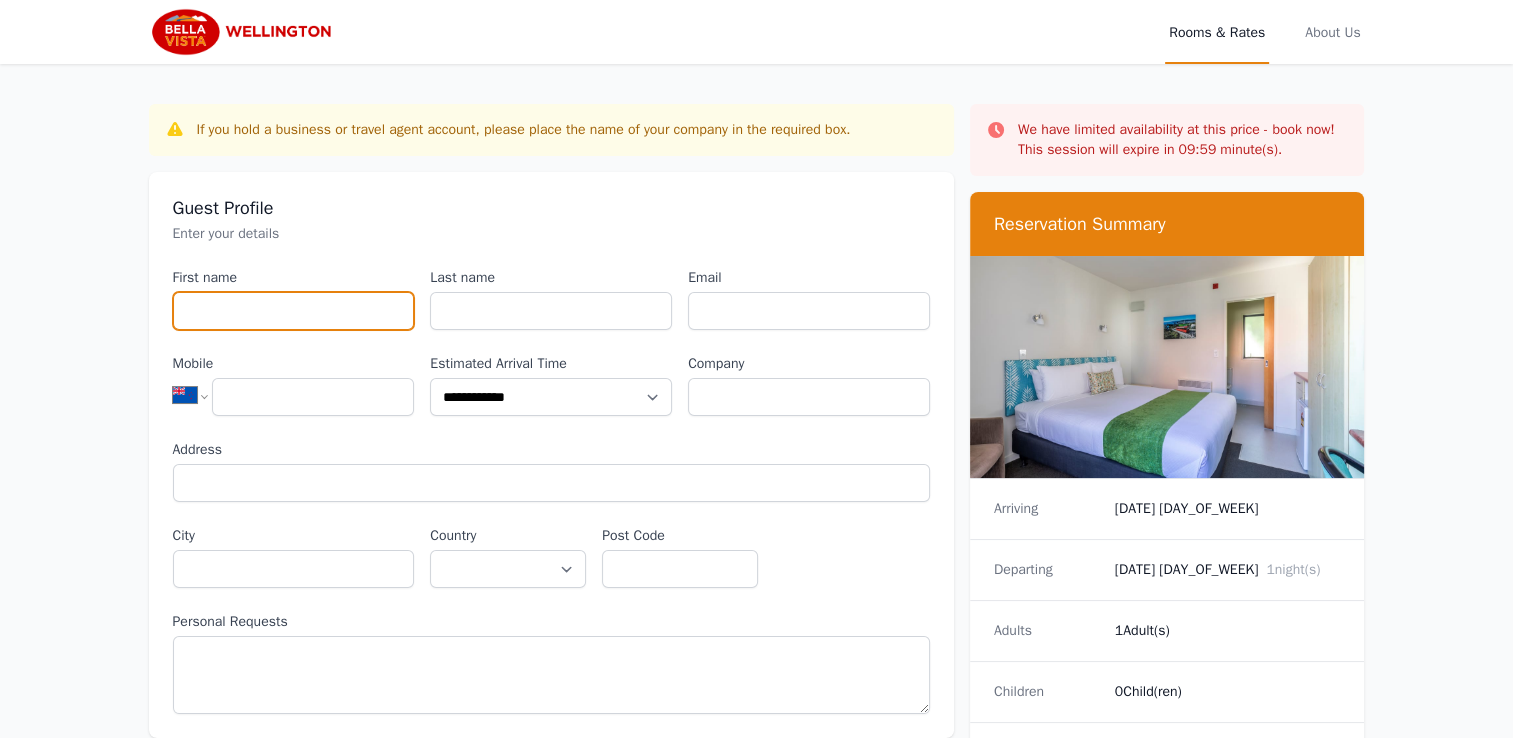 click on "First name" at bounding box center (294, 311) 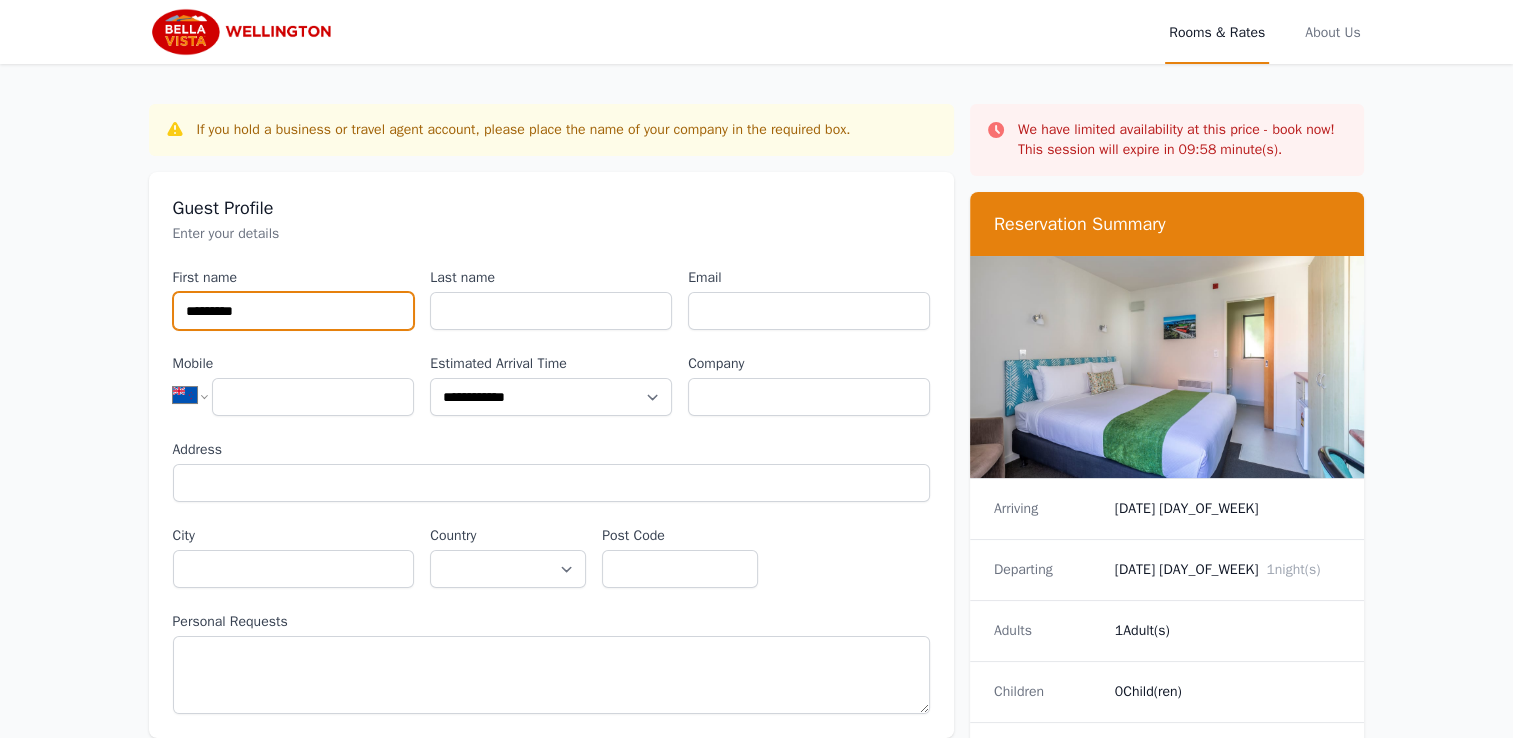 type on "*********" 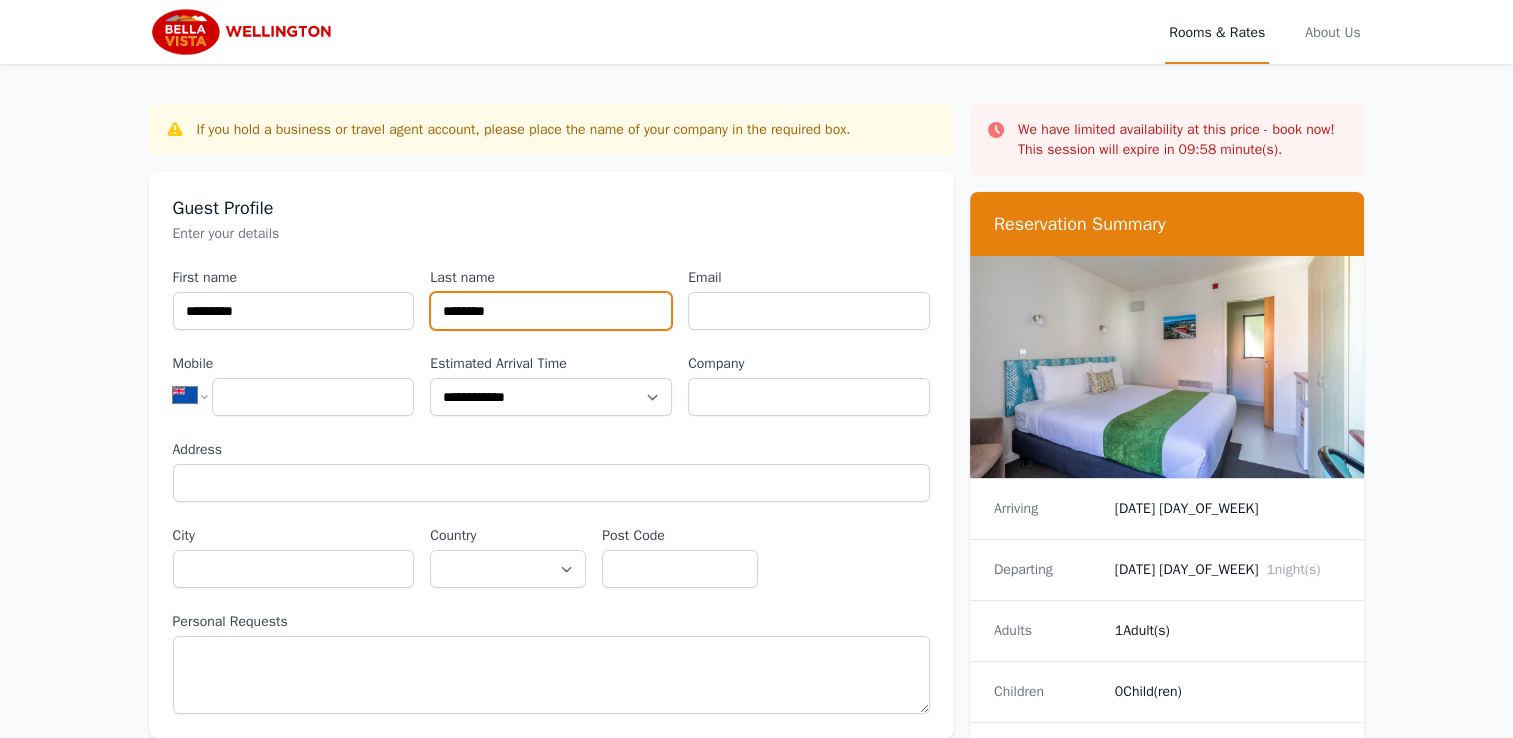 type on "********" 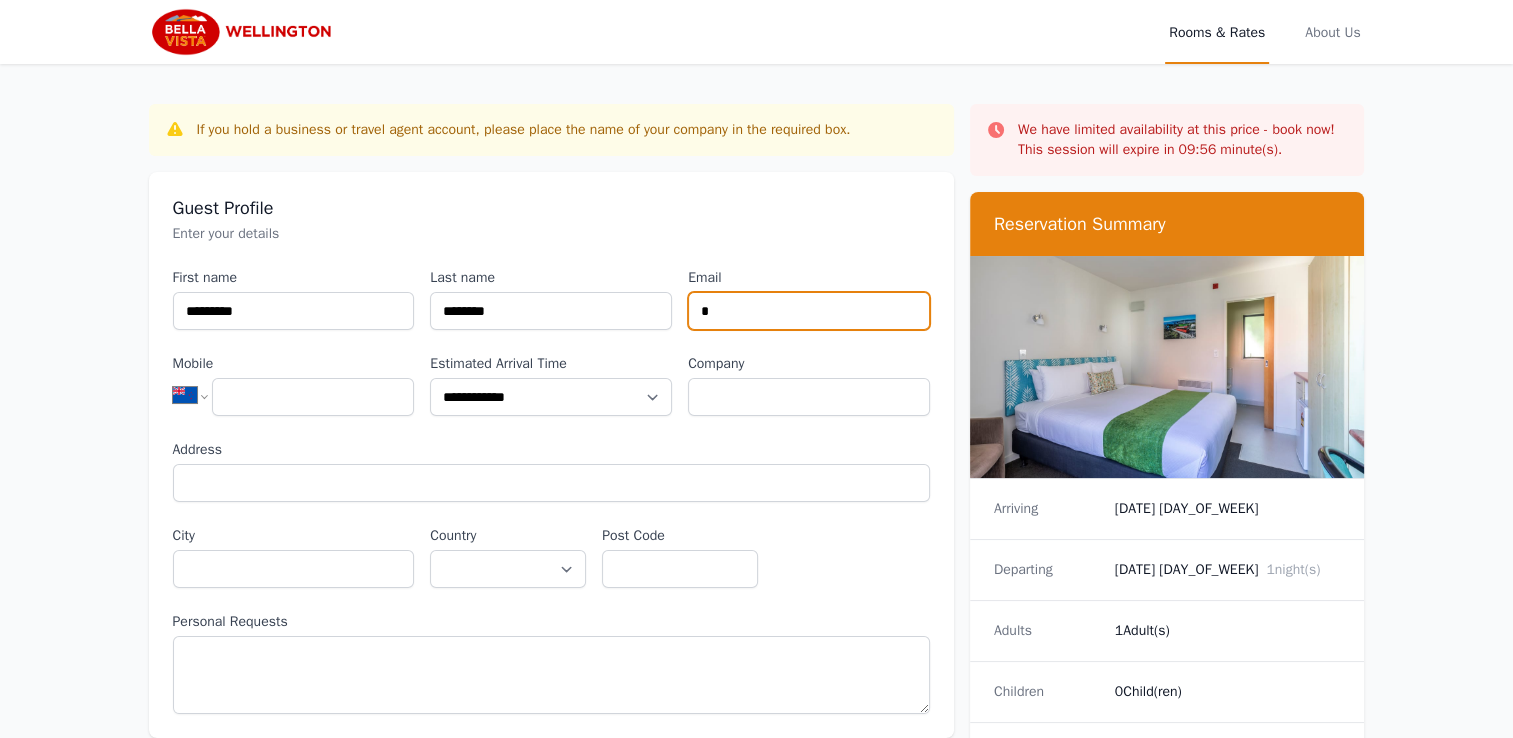type on "**********" 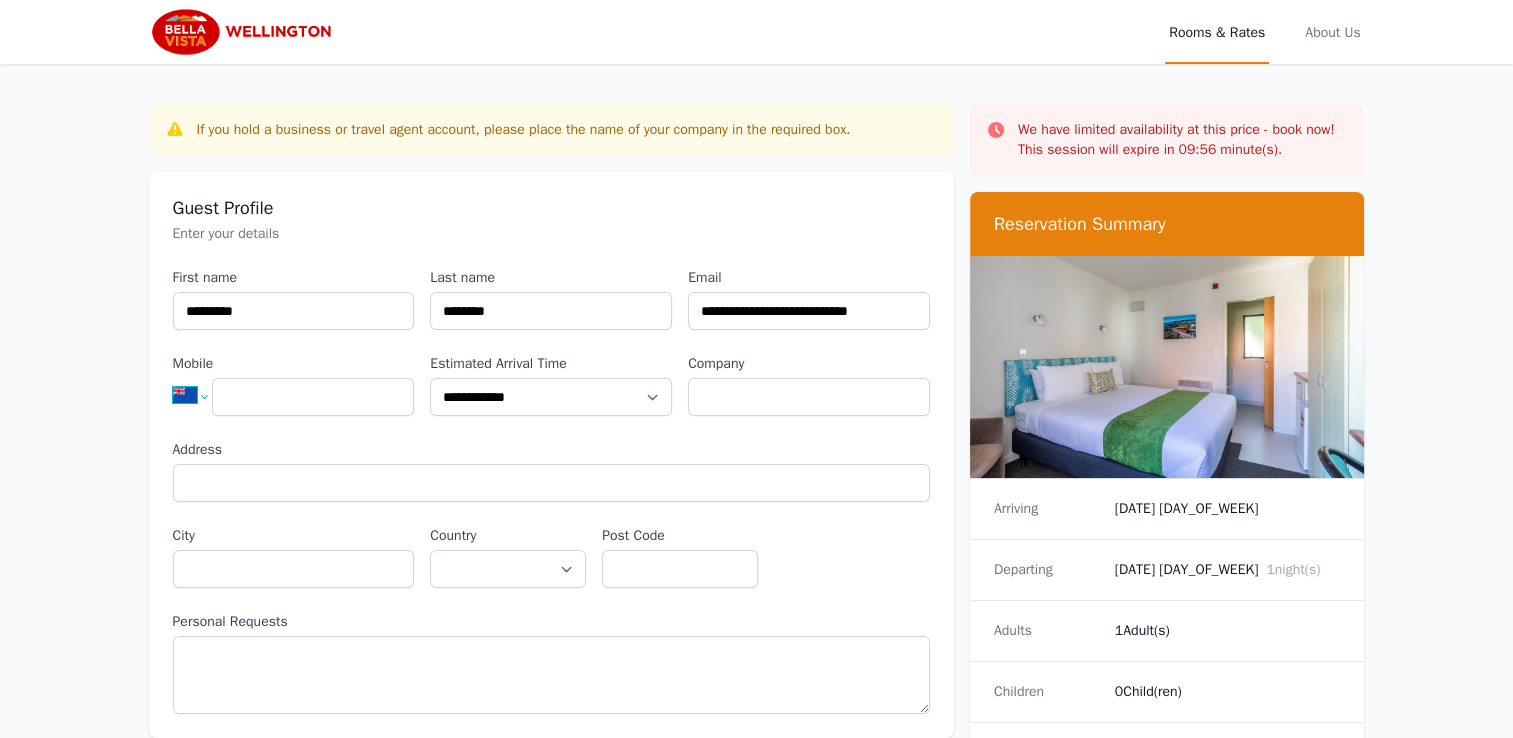 select on "**" 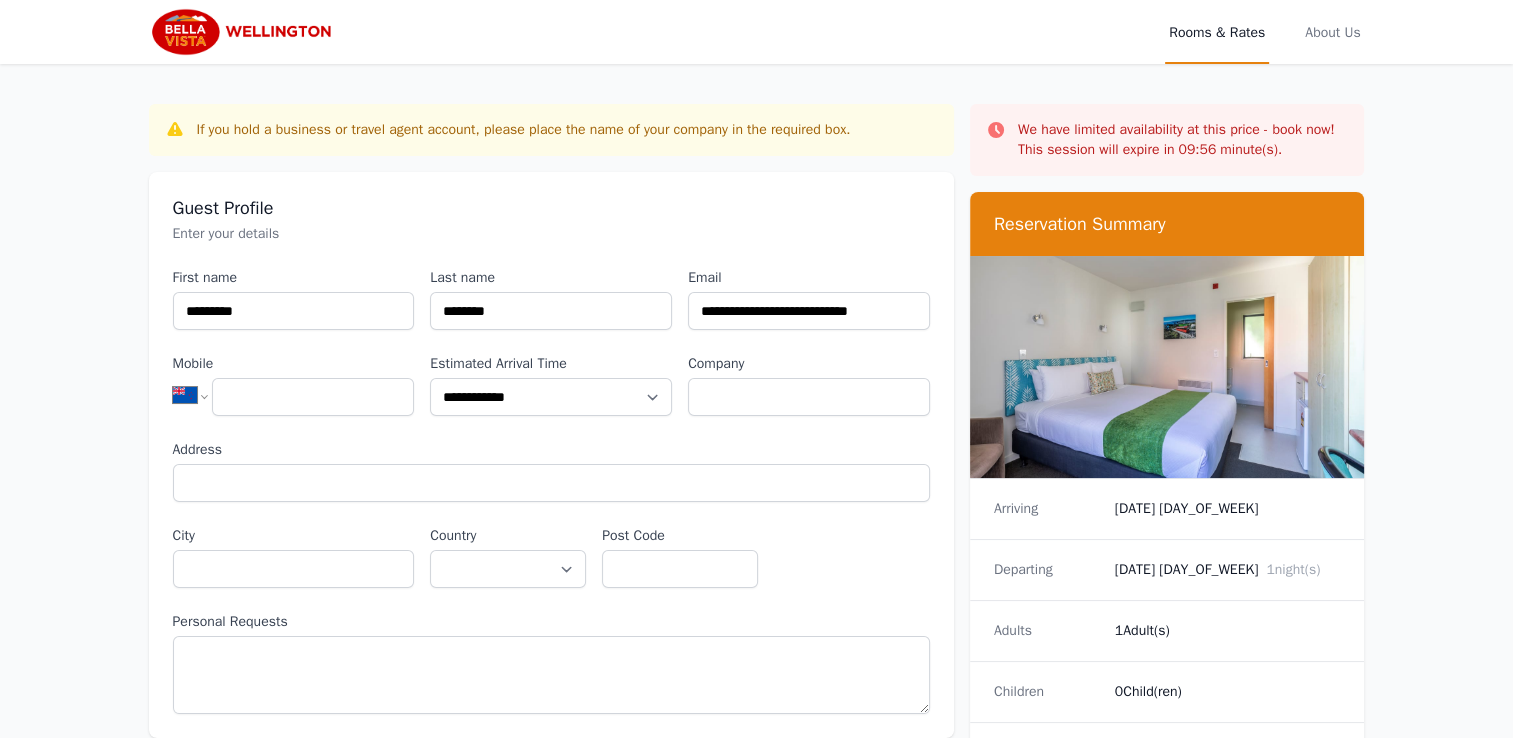 type on "**********" 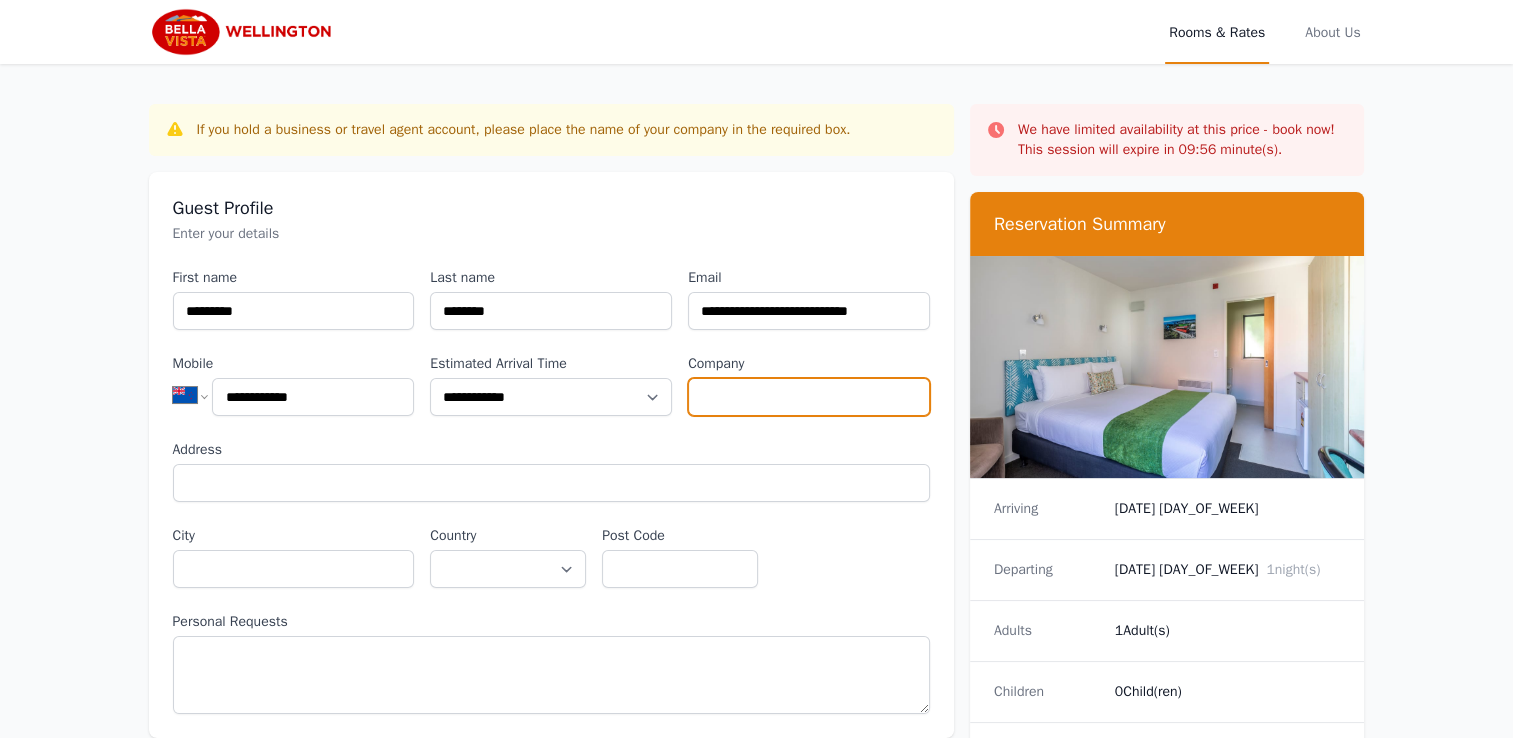 type on "**********" 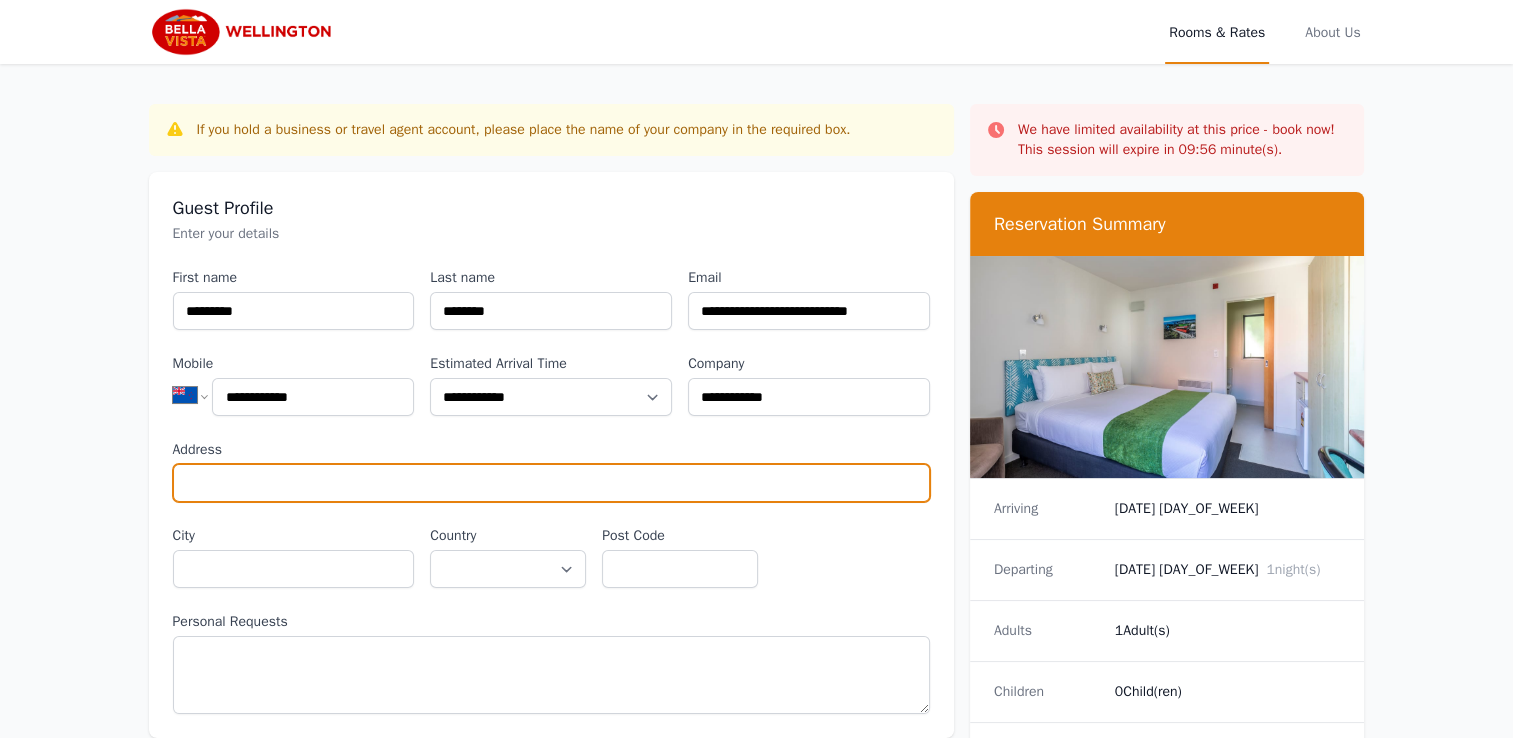 type on "**********" 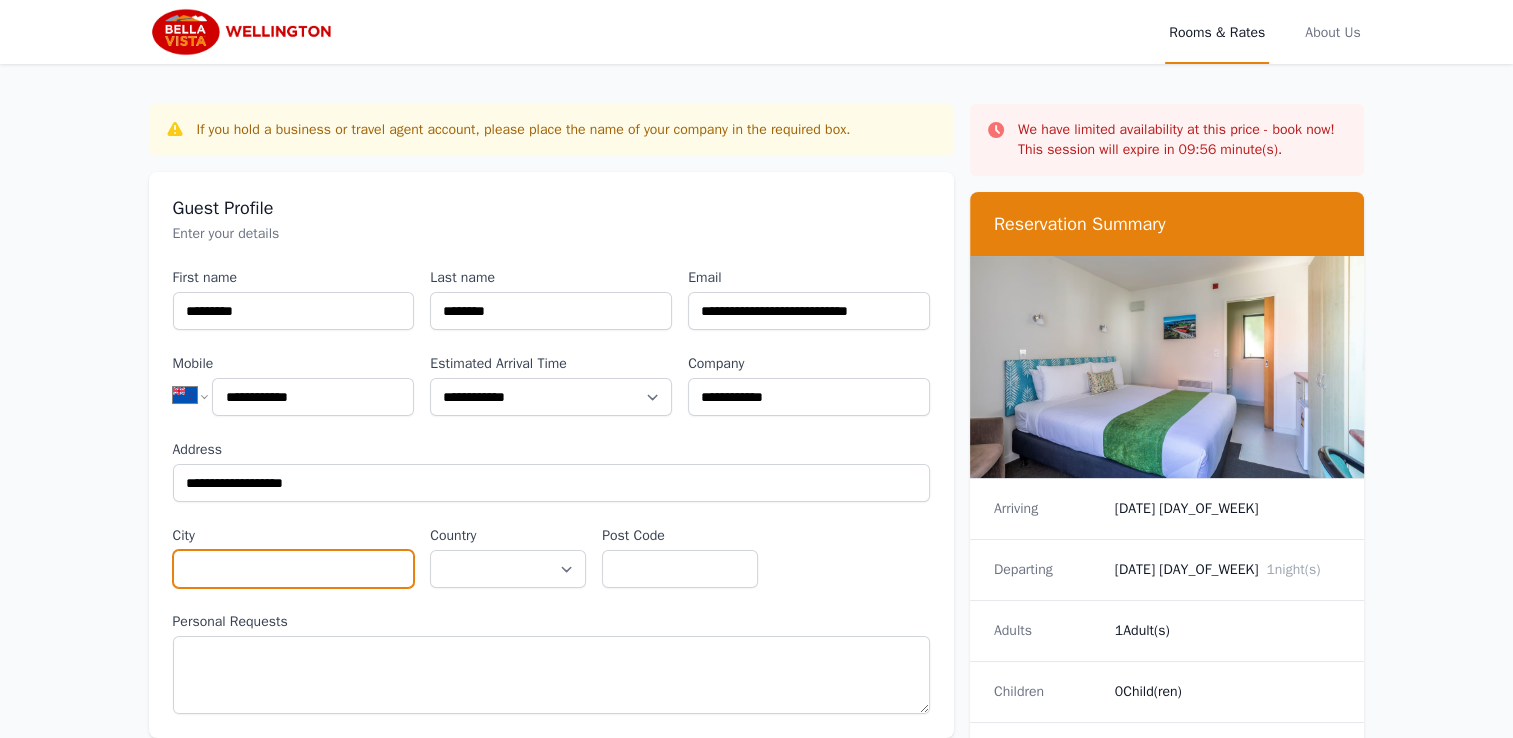 type on "*****" 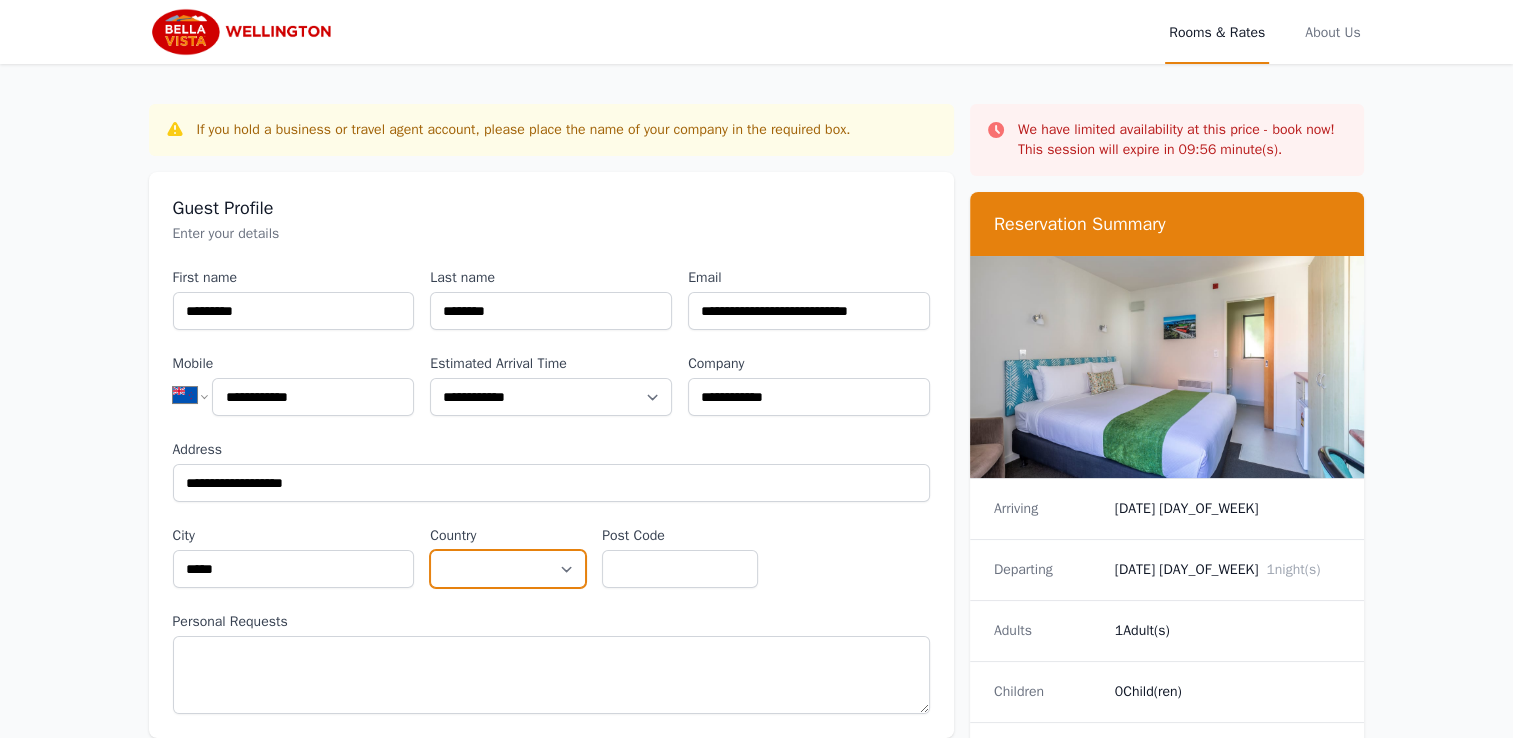 select on "*********" 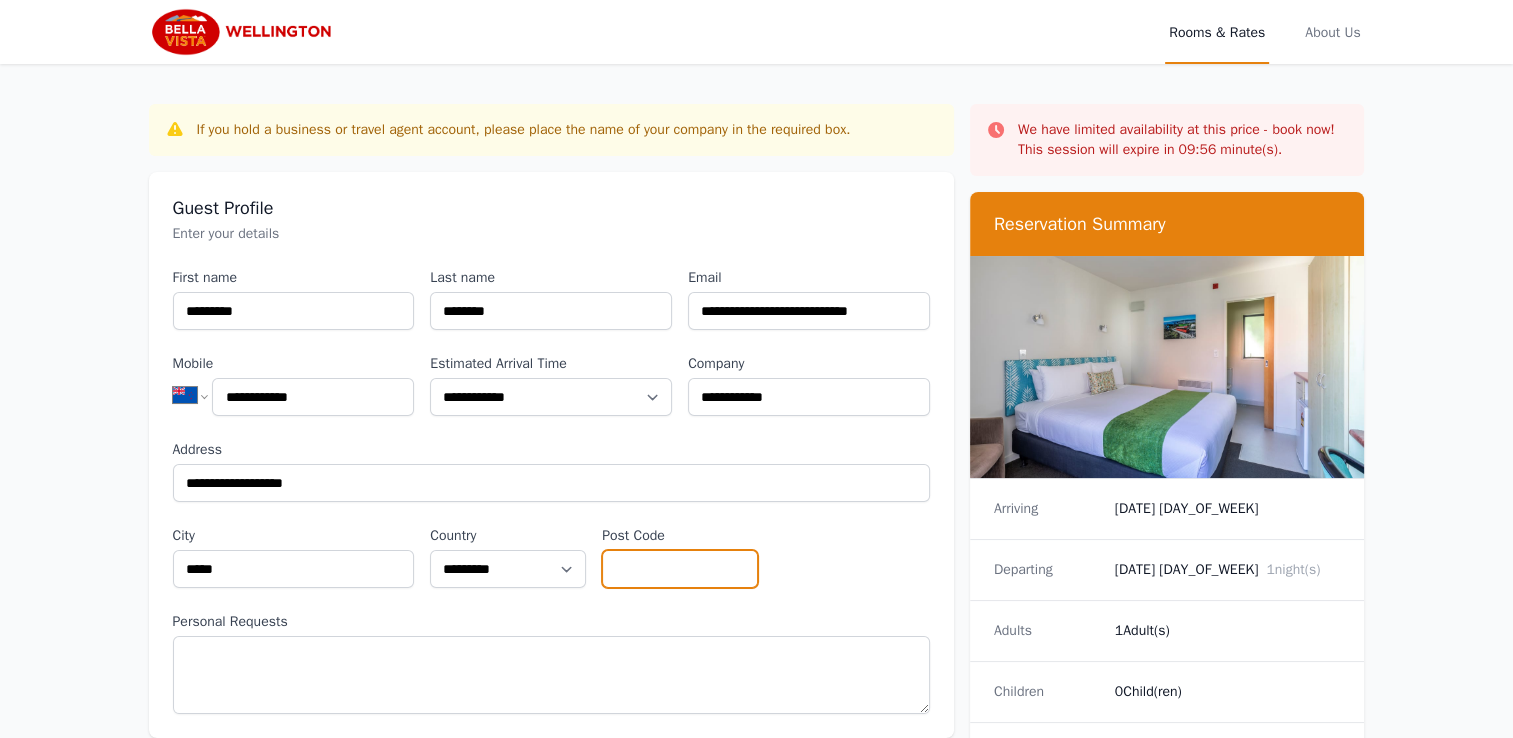 type on "****" 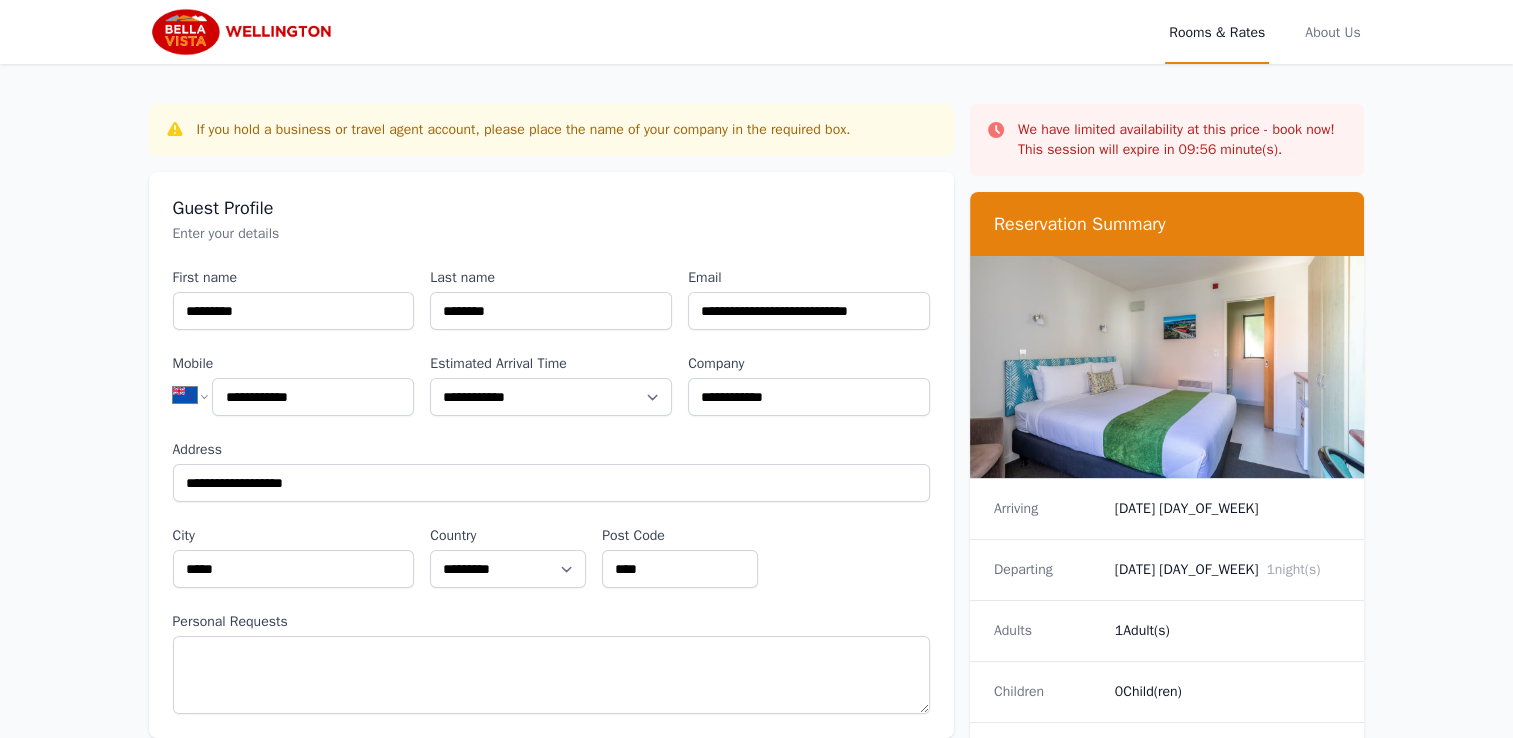 type on "**********" 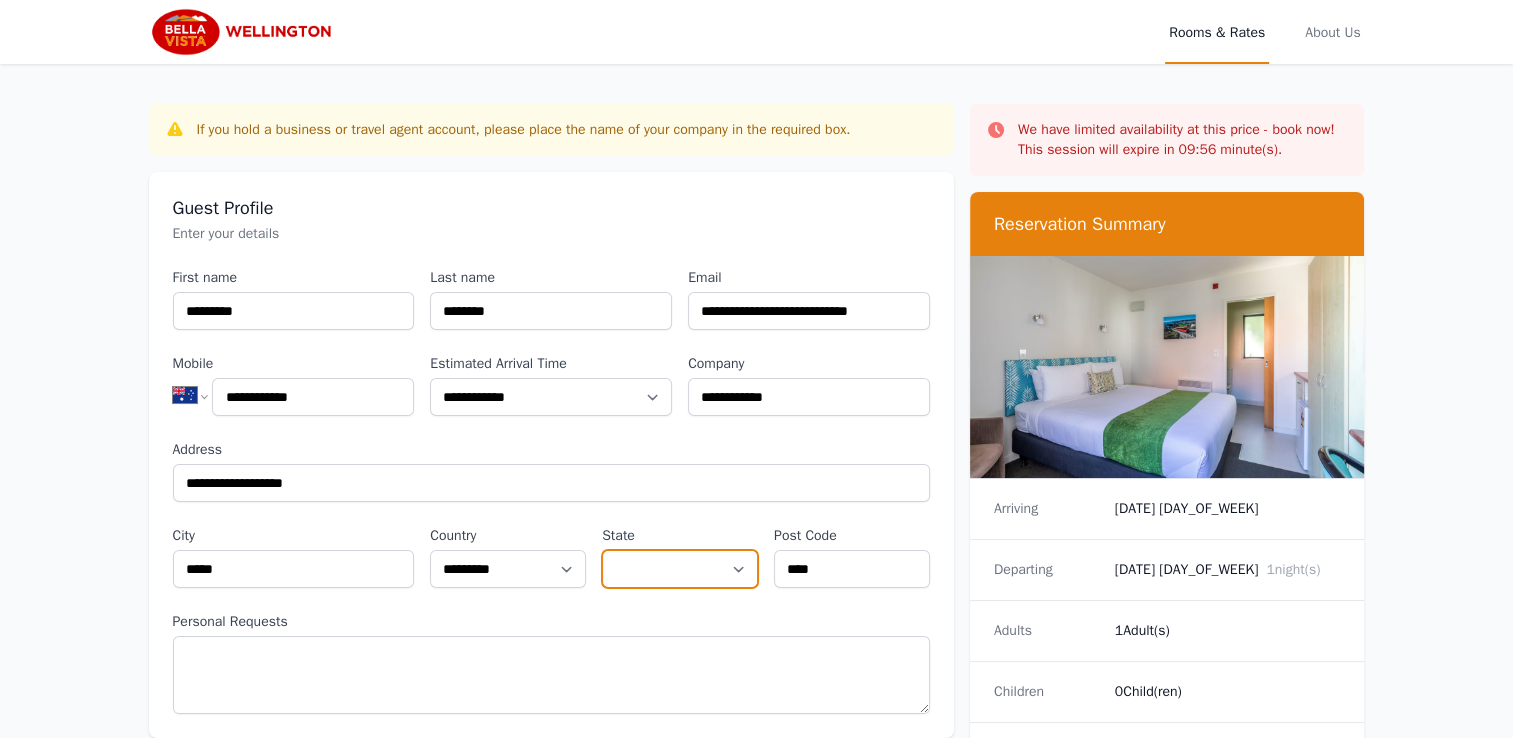 click on "**********" at bounding box center [680, 569] 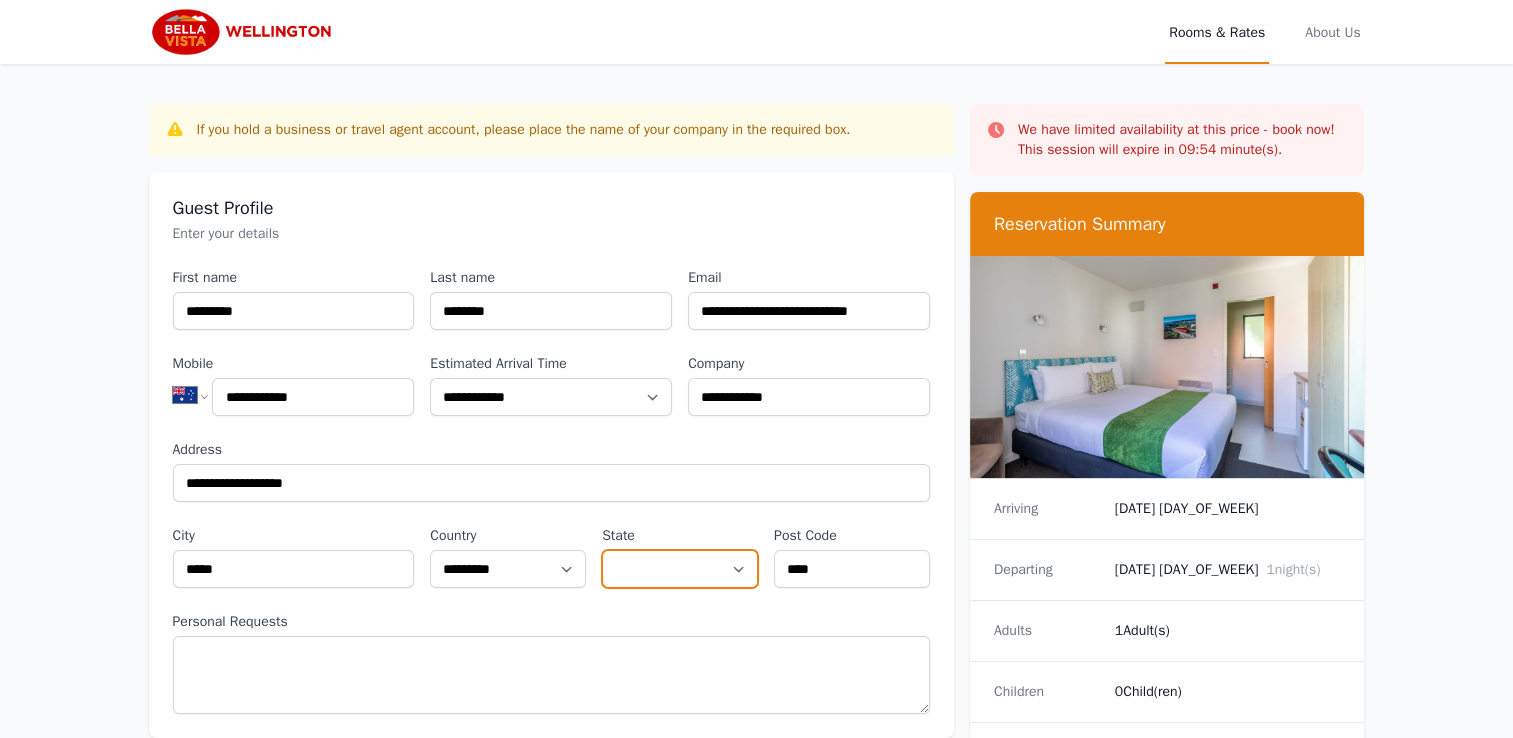 select on "**********" 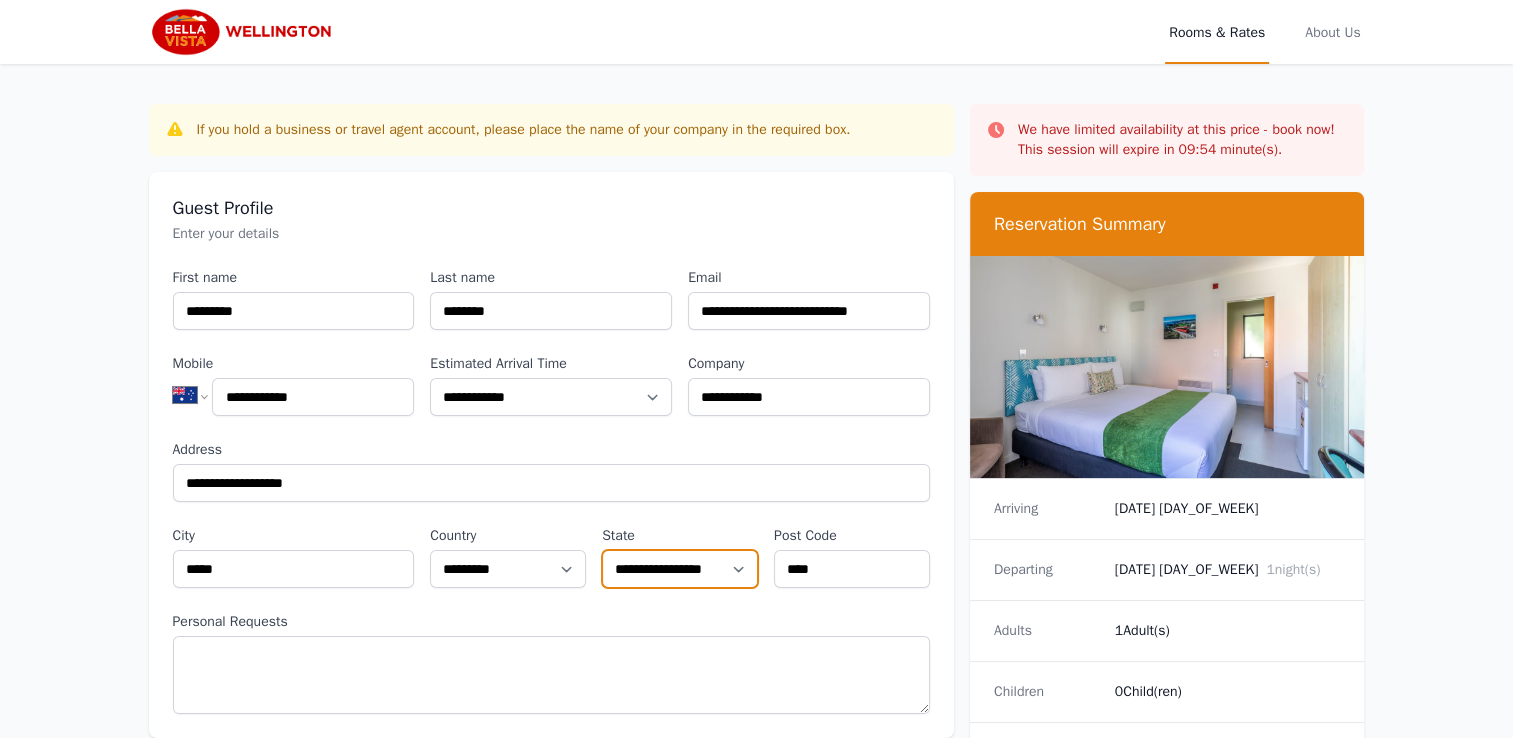 click on "**********" at bounding box center [680, 569] 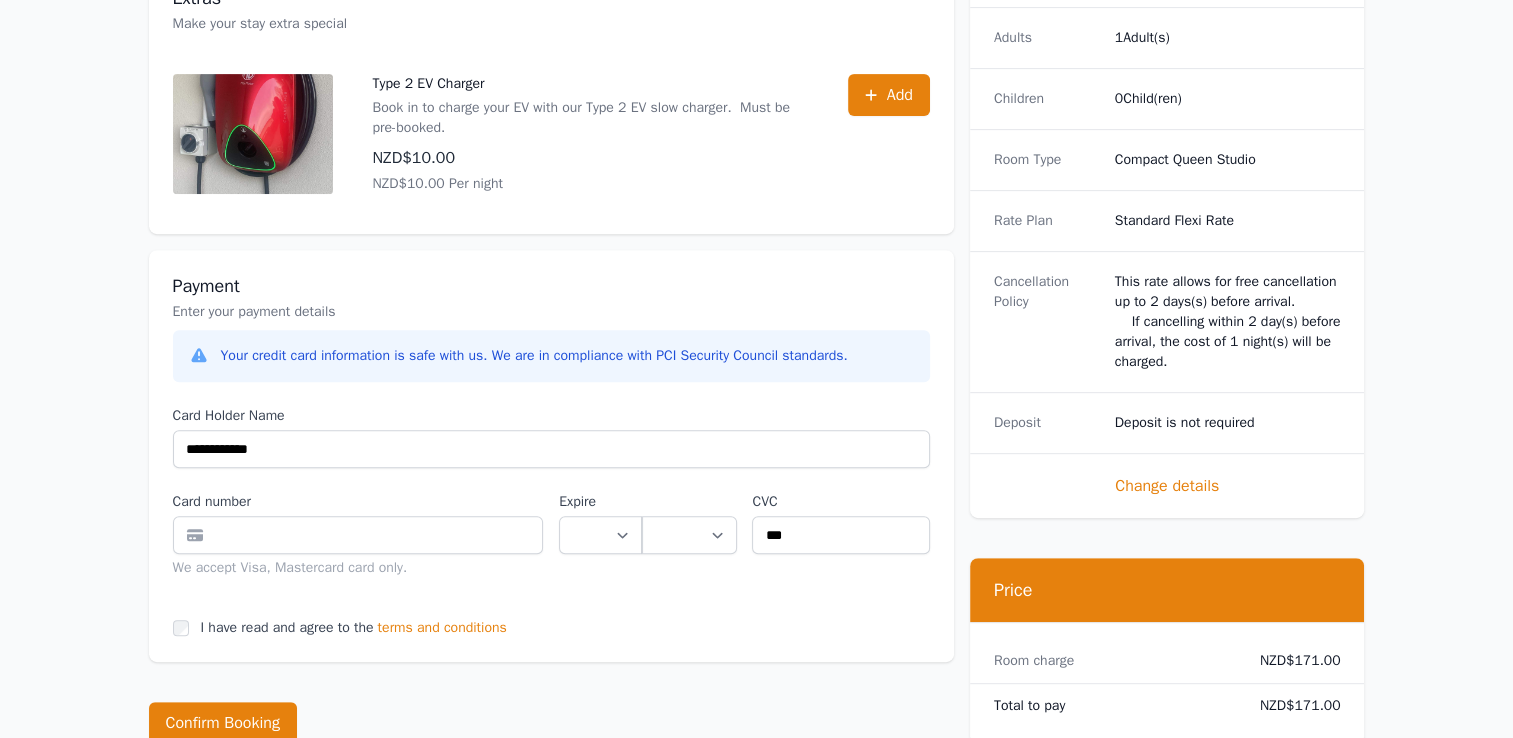 scroll, scrollTop: 800, scrollLeft: 0, axis: vertical 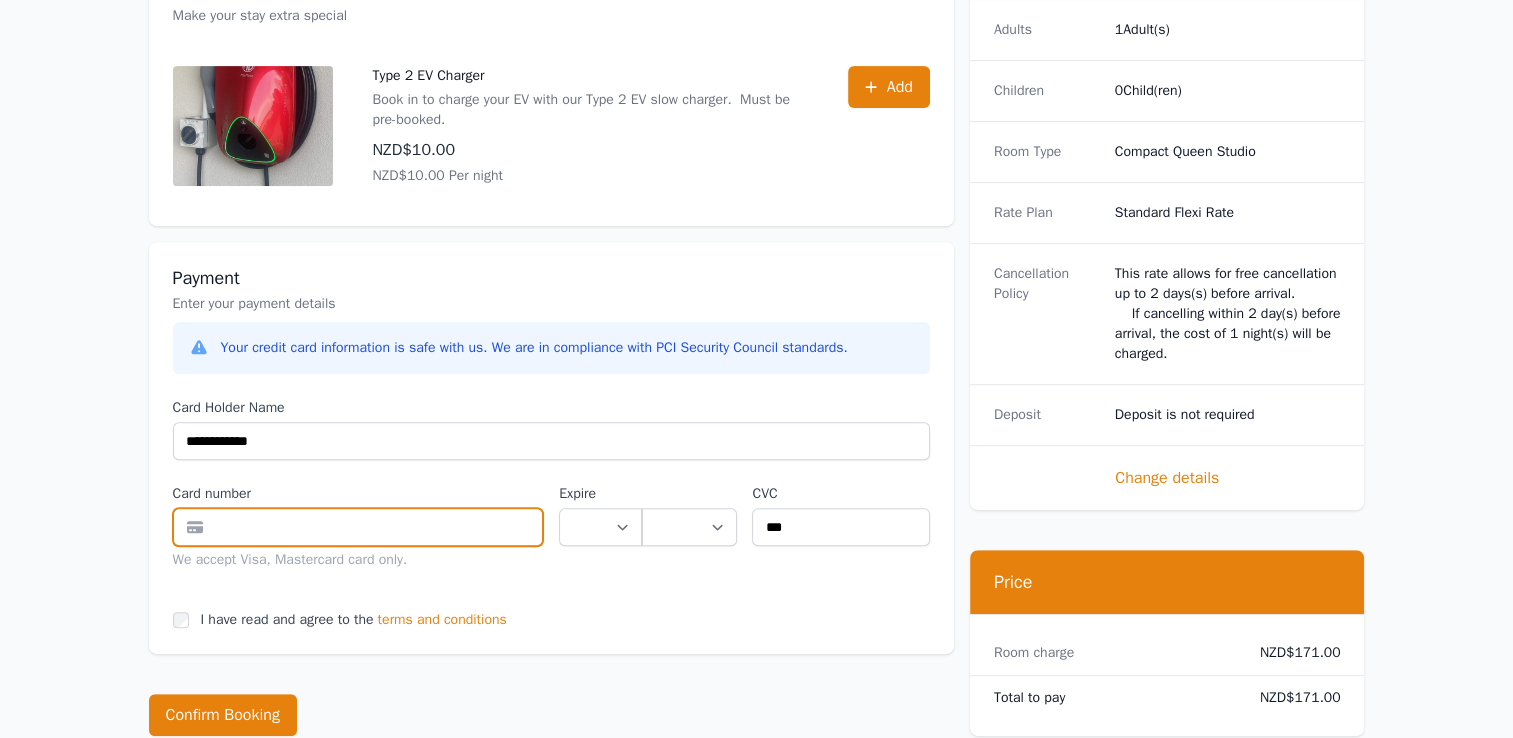 click at bounding box center [358, 527] 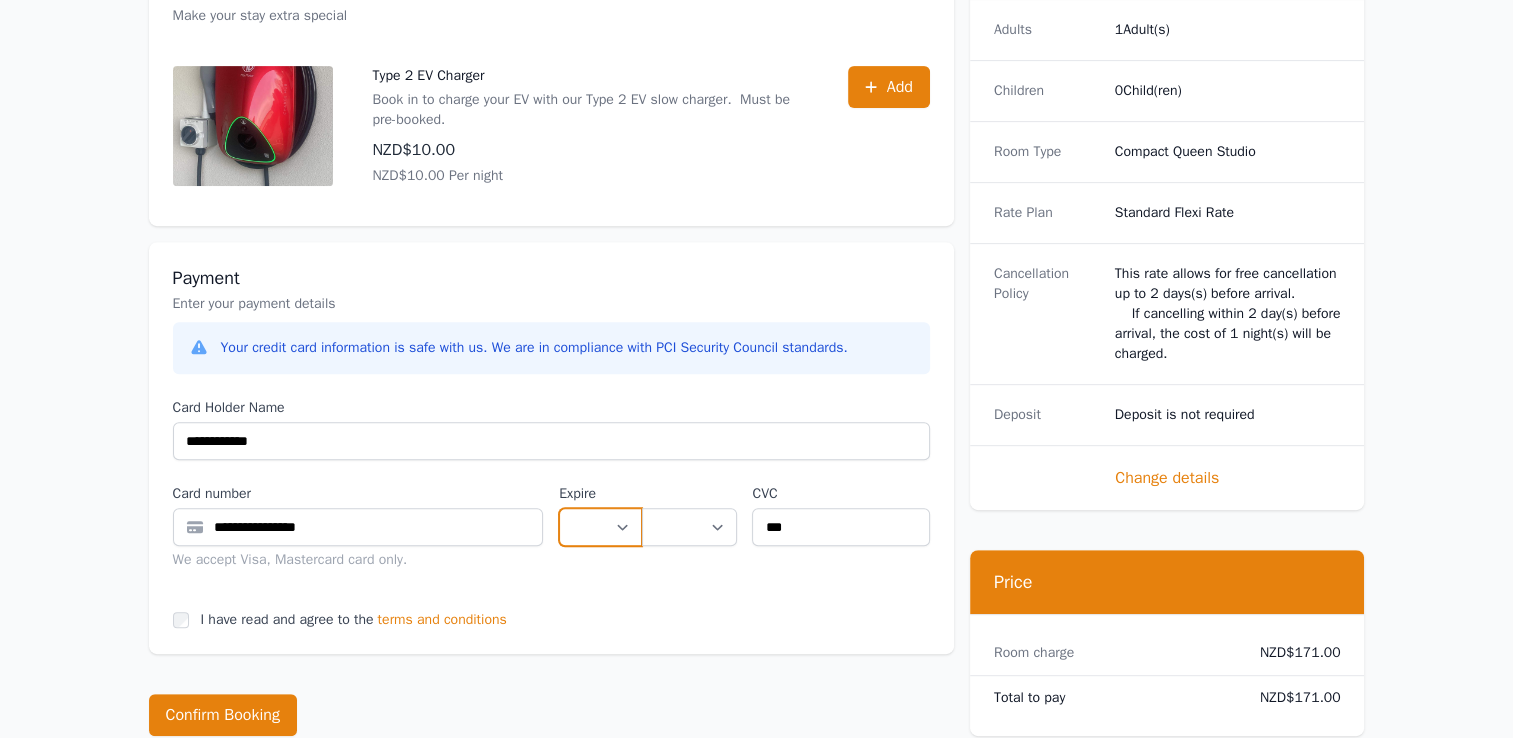select on "**" 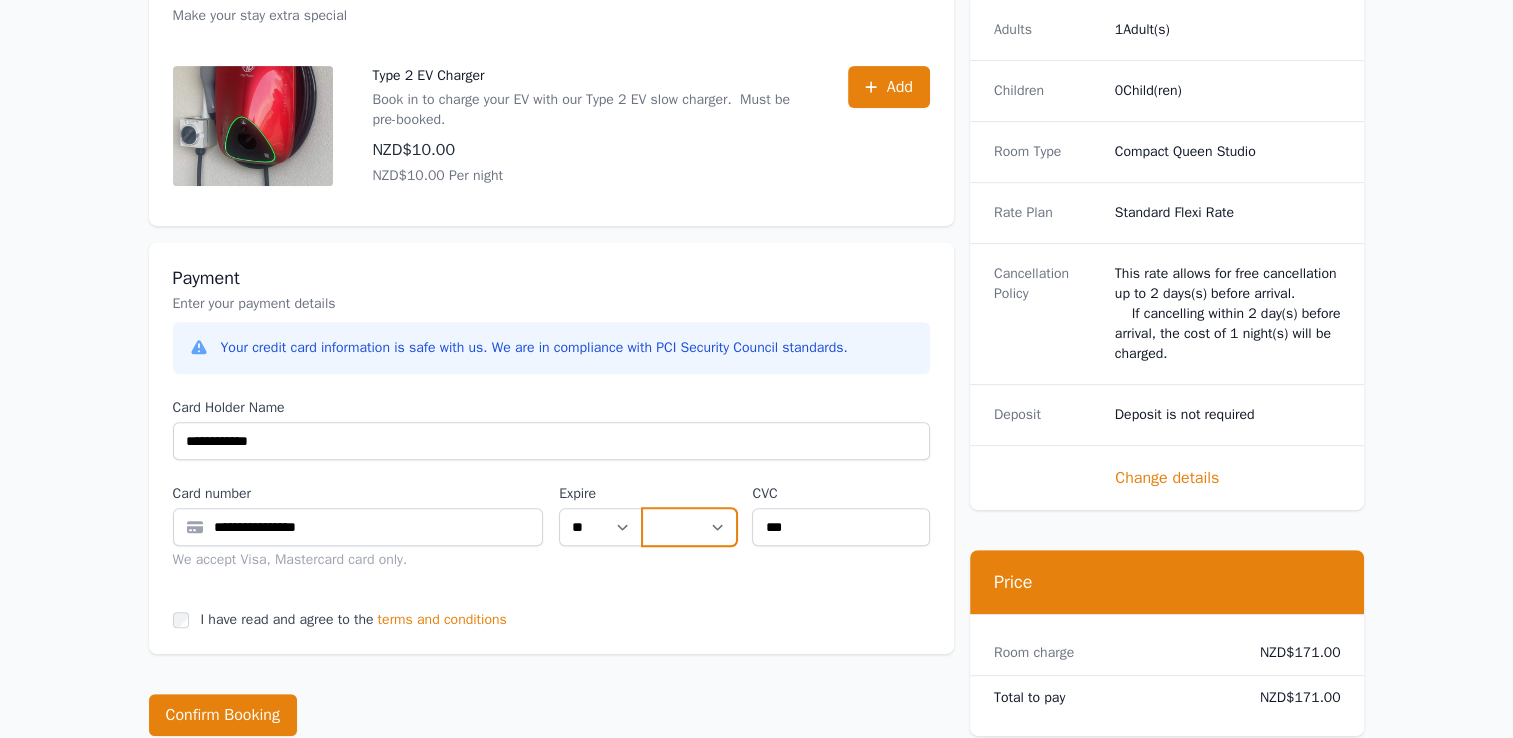 select on "**" 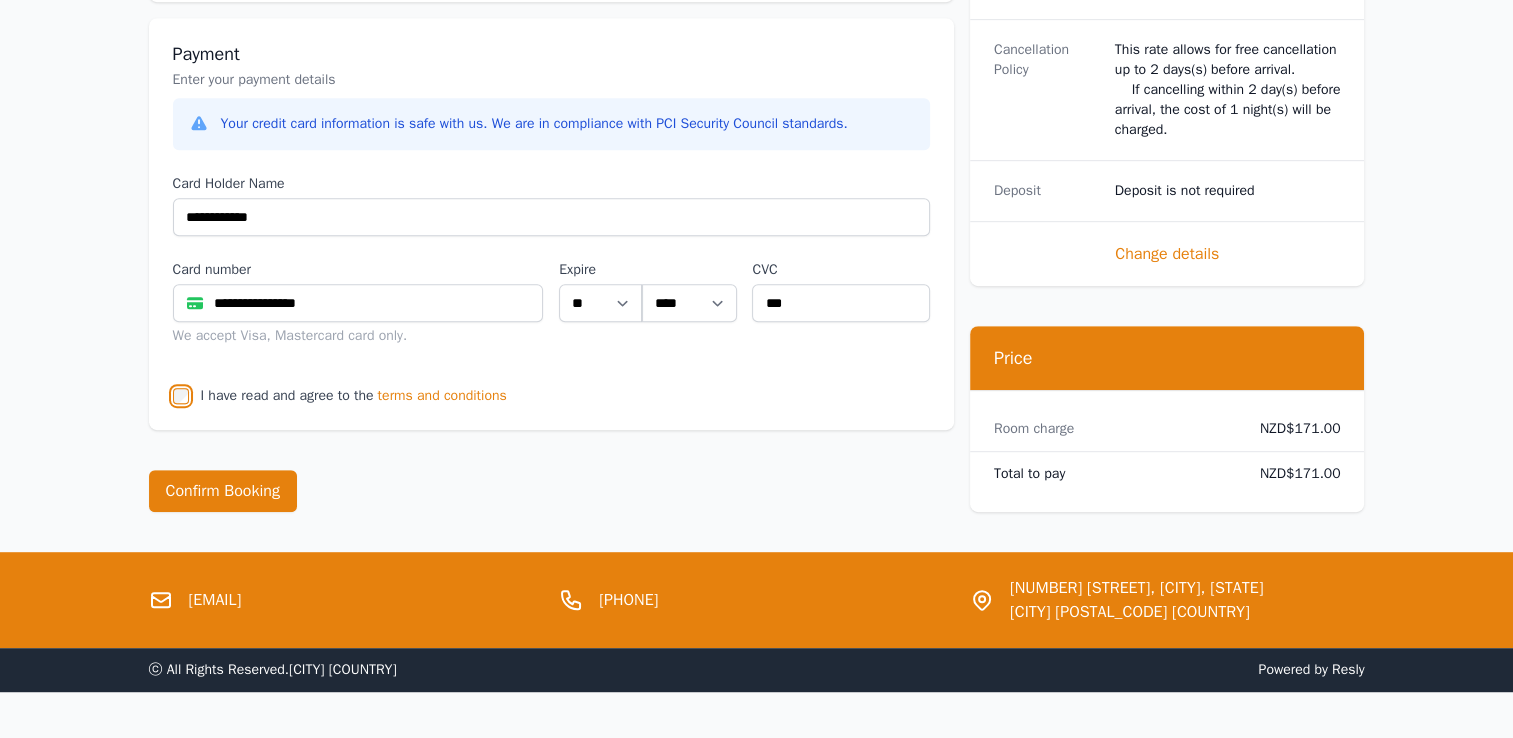 scroll, scrollTop: 1070, scrollLeft: 0, axis: vertical 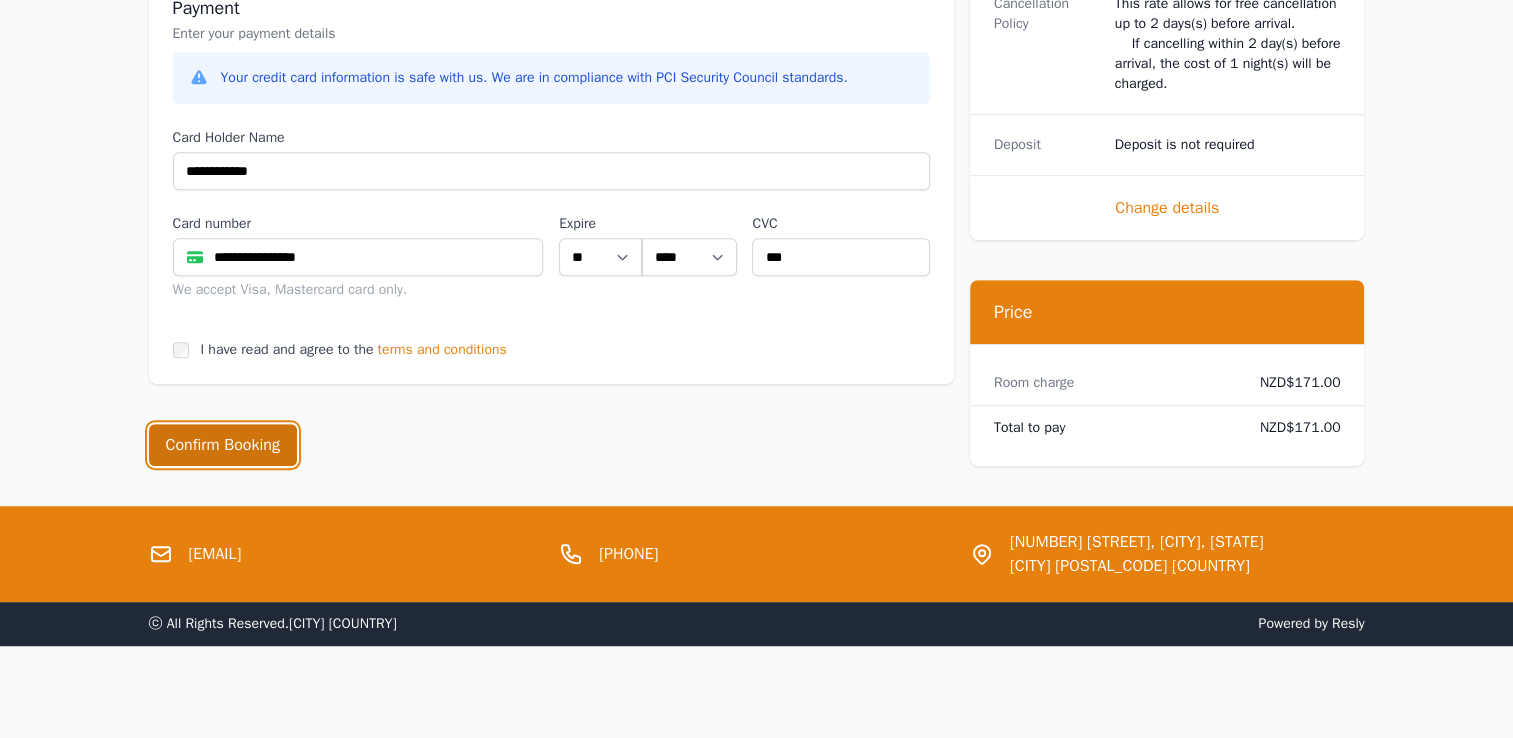 click on "Confirm Booking" at bounding box center [223, 445] 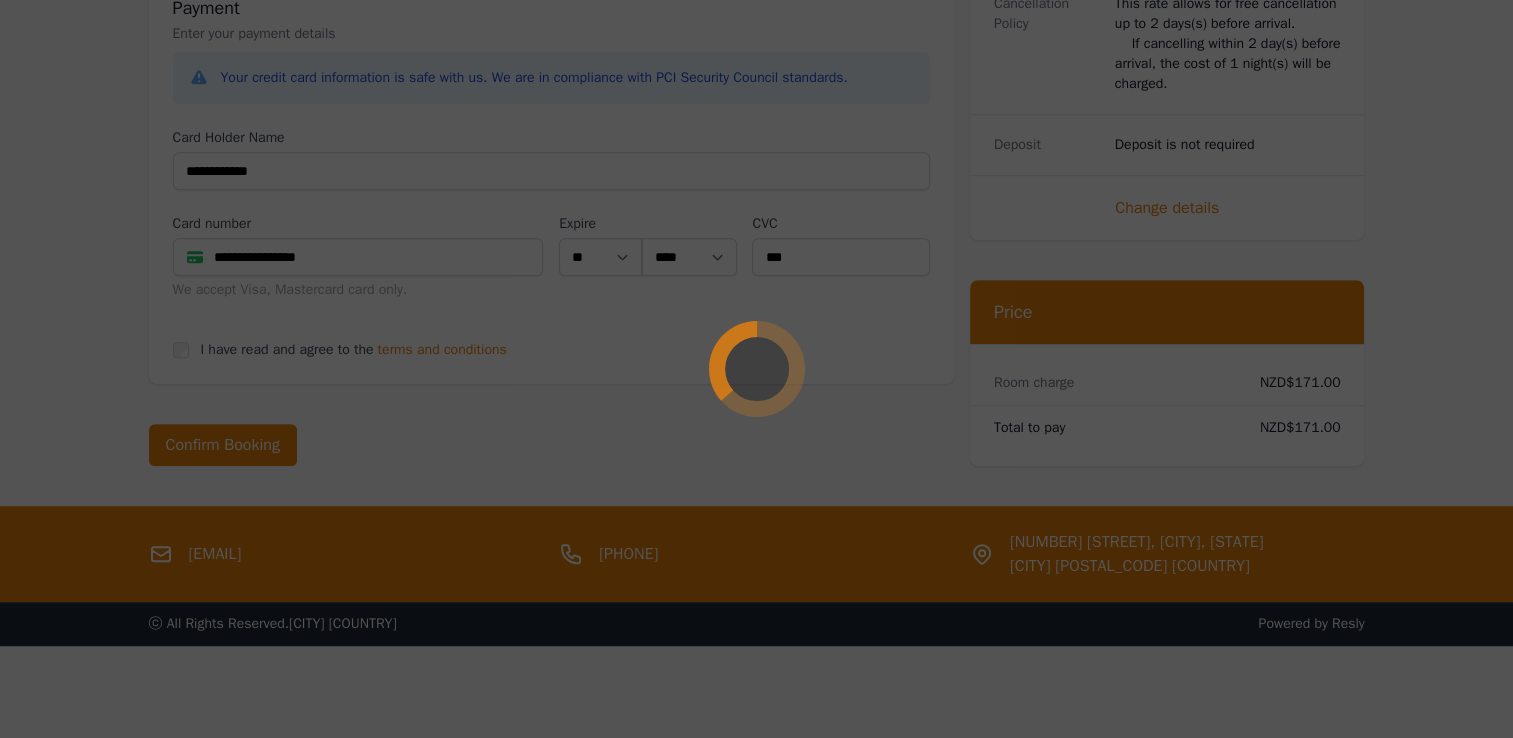 scroll, scrollTop: 0, scrollLeft: 0, axis: both 